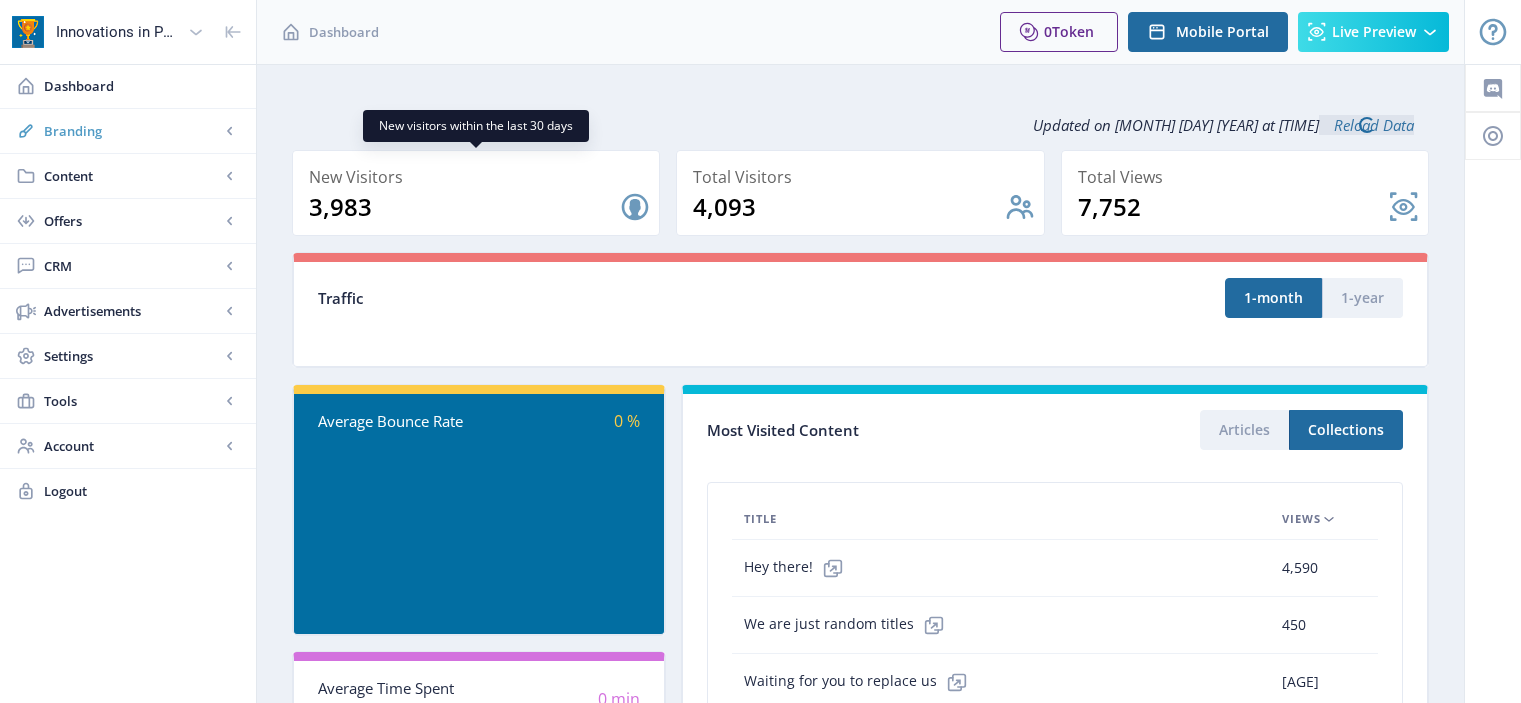 scroll, scrollTop: 0, scrollLeft: 0, axis: both 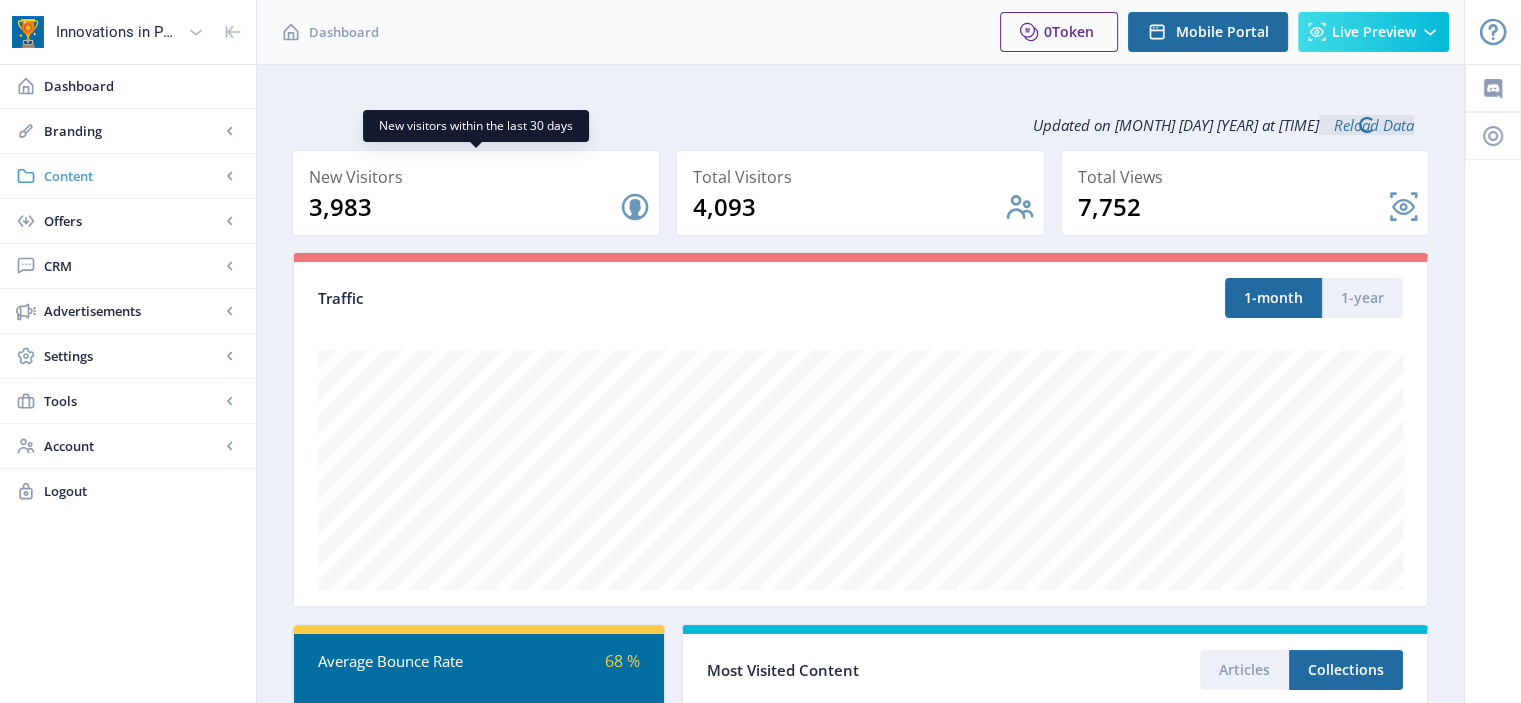 click on "Content" at bounding box center [128, 176] 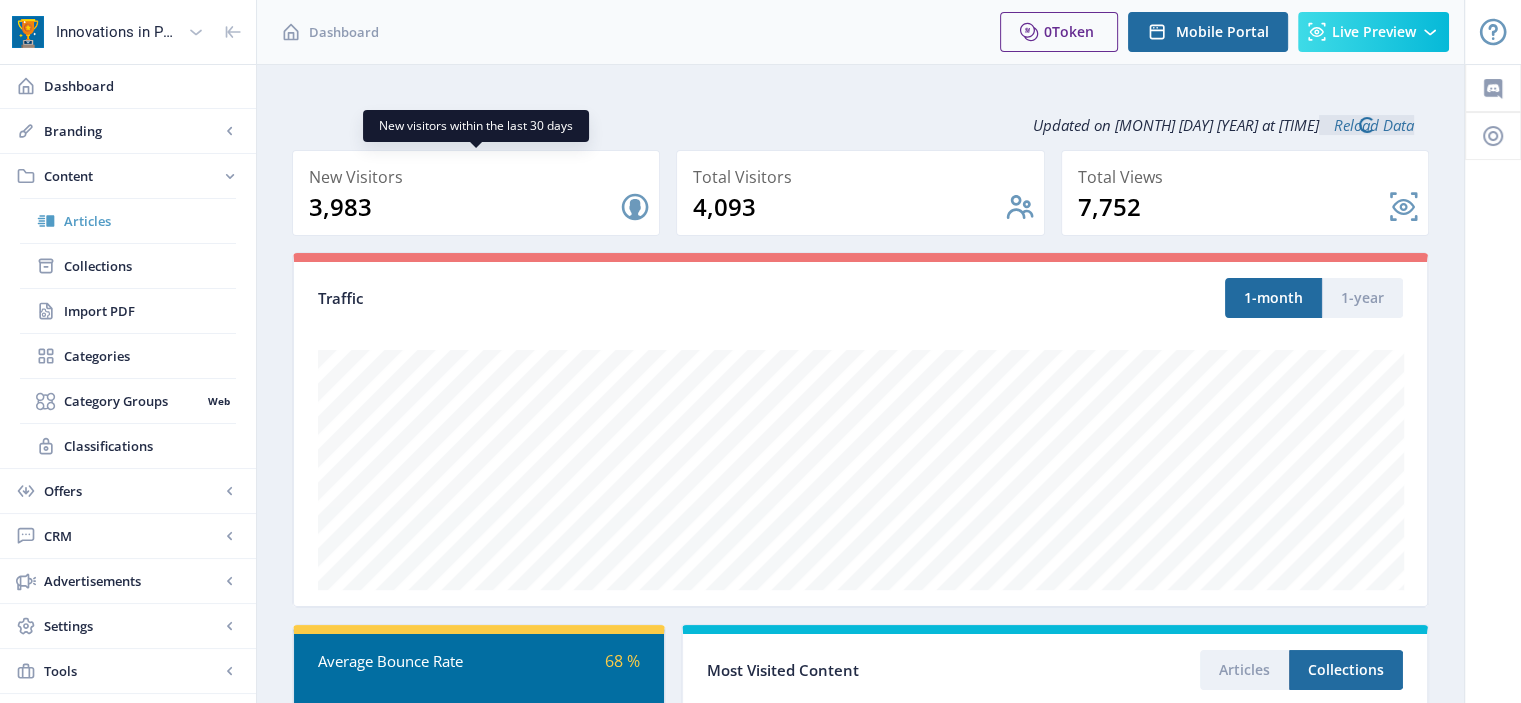 click on "Articles" at bounding box center (128, 221) 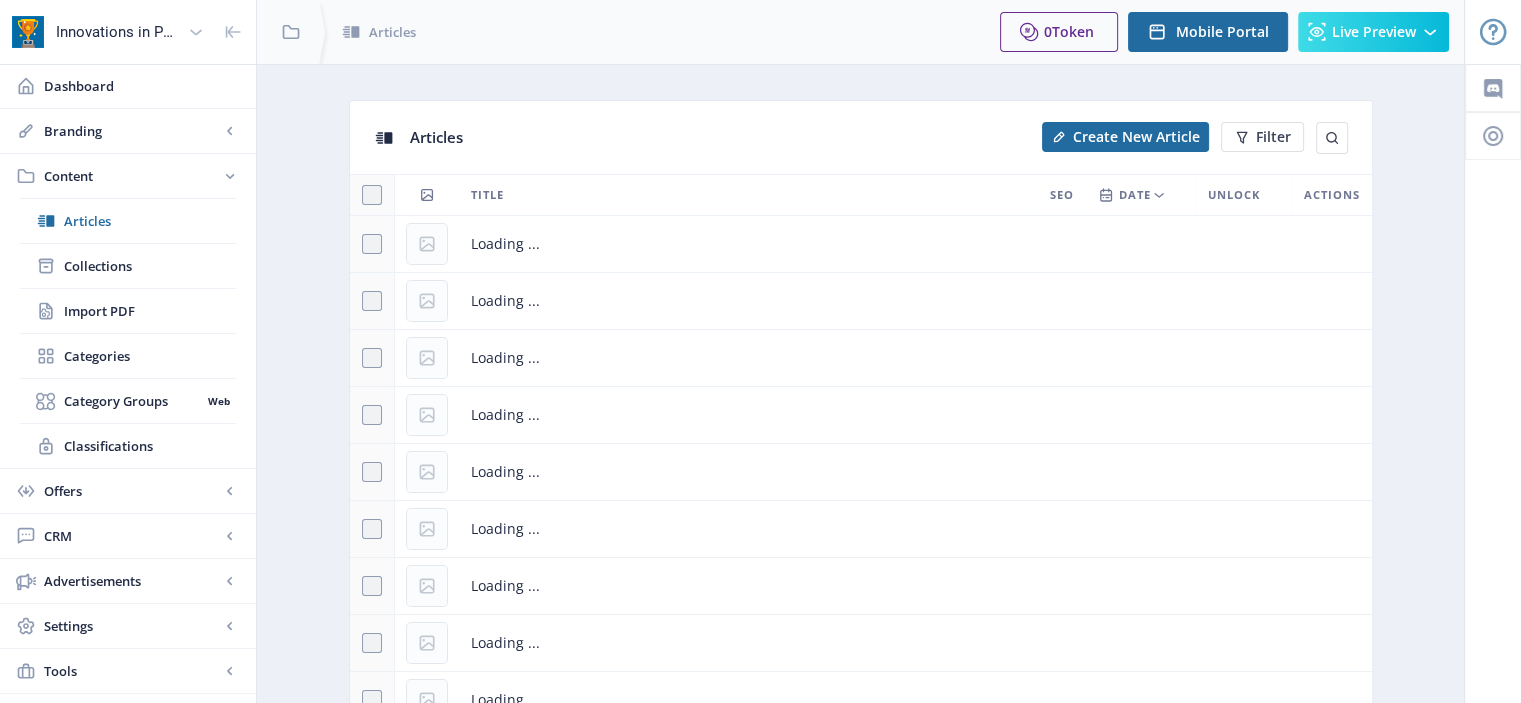 click on "Articles Create New Article Filter" at bounding box center (861, 137) 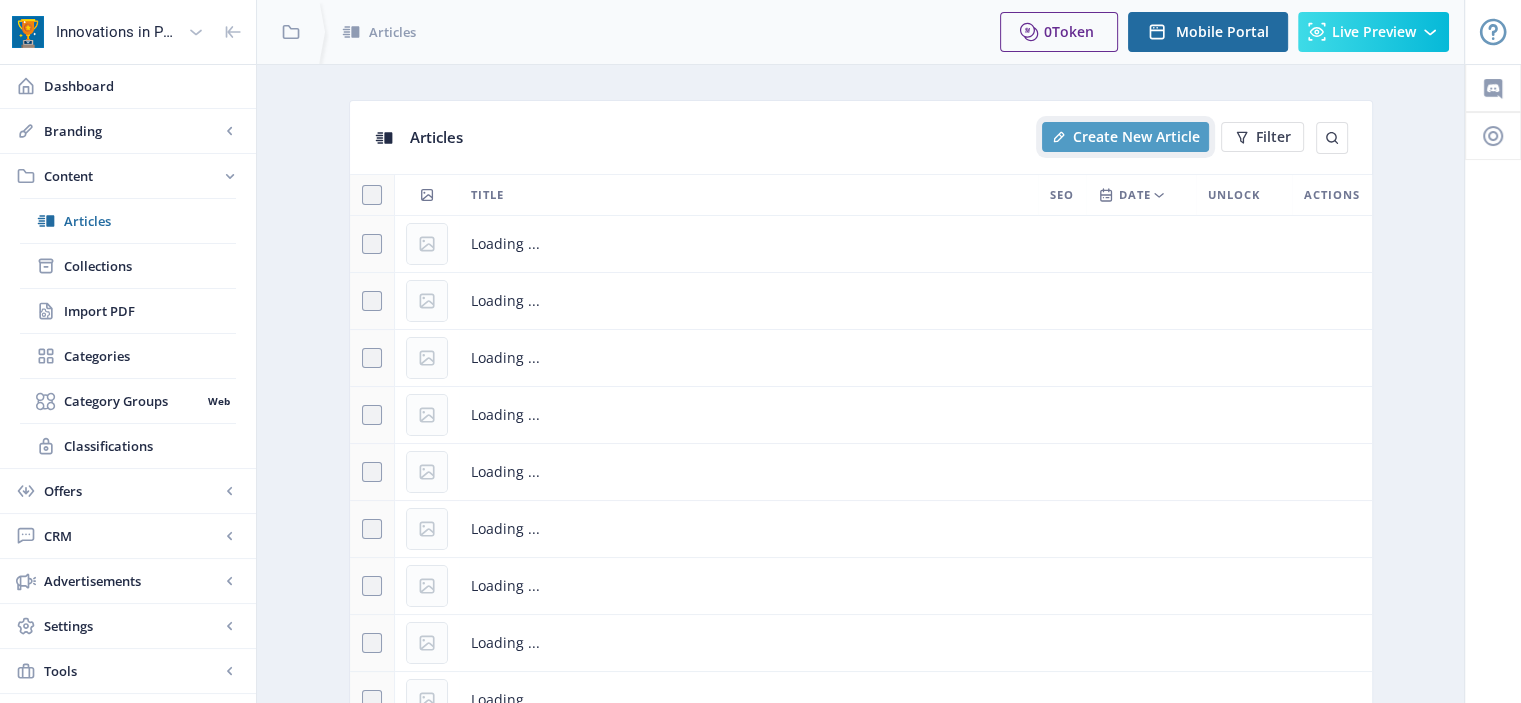 click on "Create New Article" at bounding box center (1136, 137) 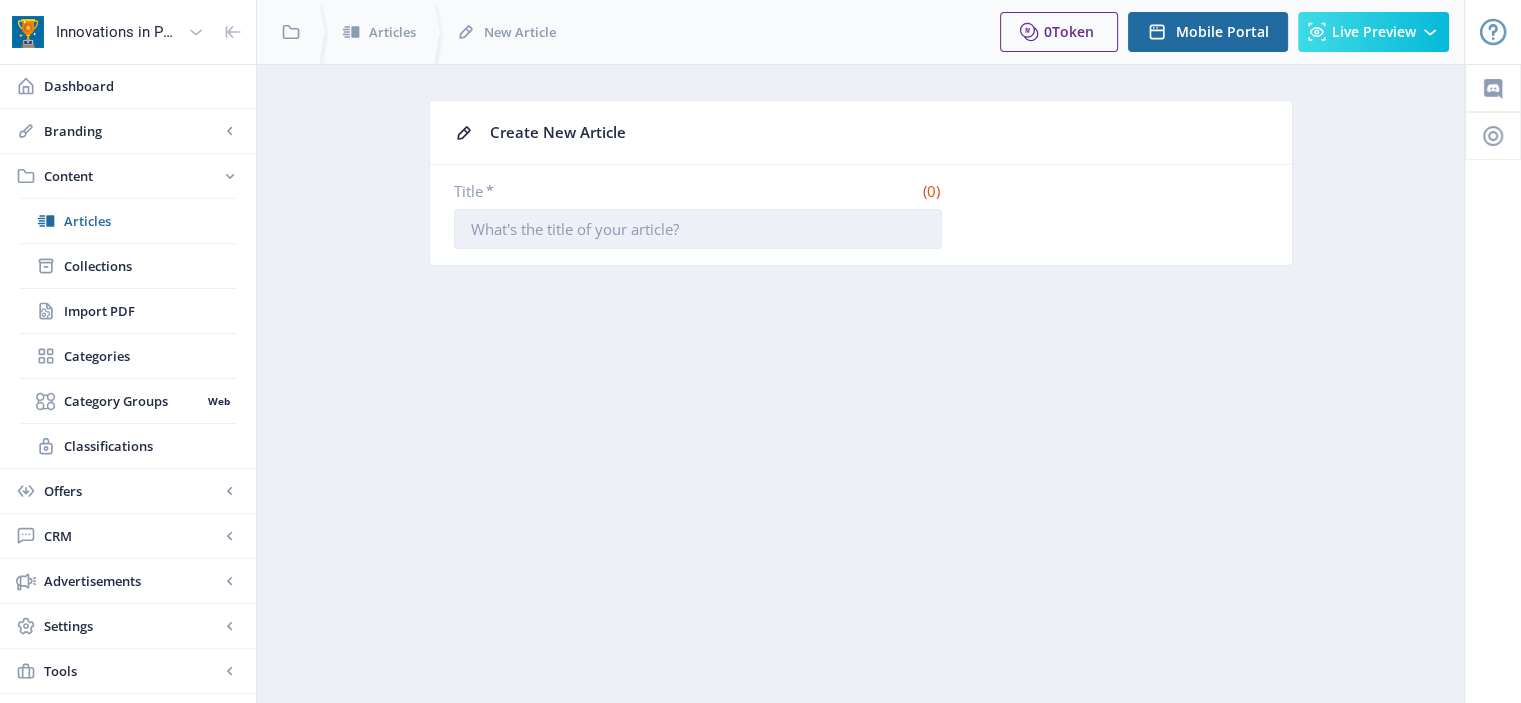 click on "Title   *" at bounding box center (698, 229) 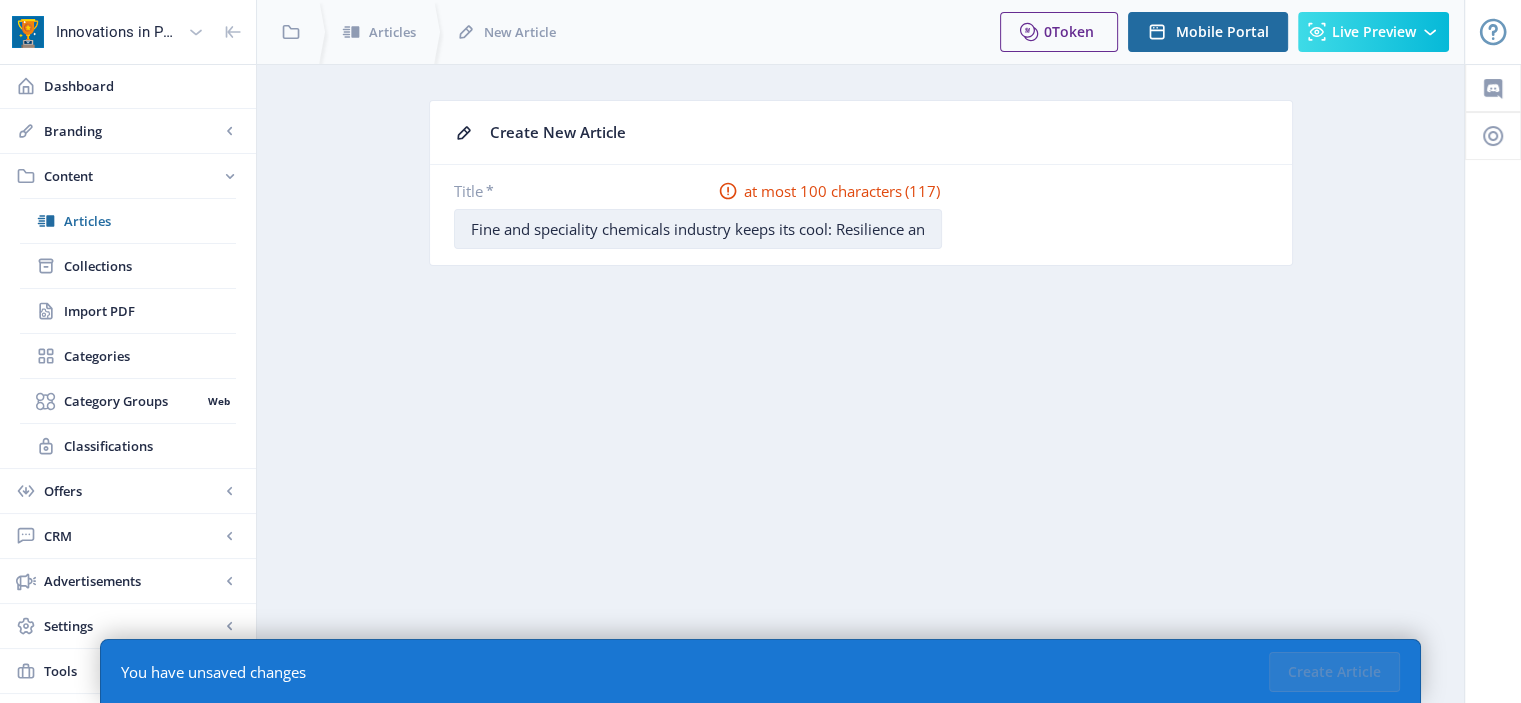 scroll, scrollTop: 0, scrollLeft: 381, axis: horizontal 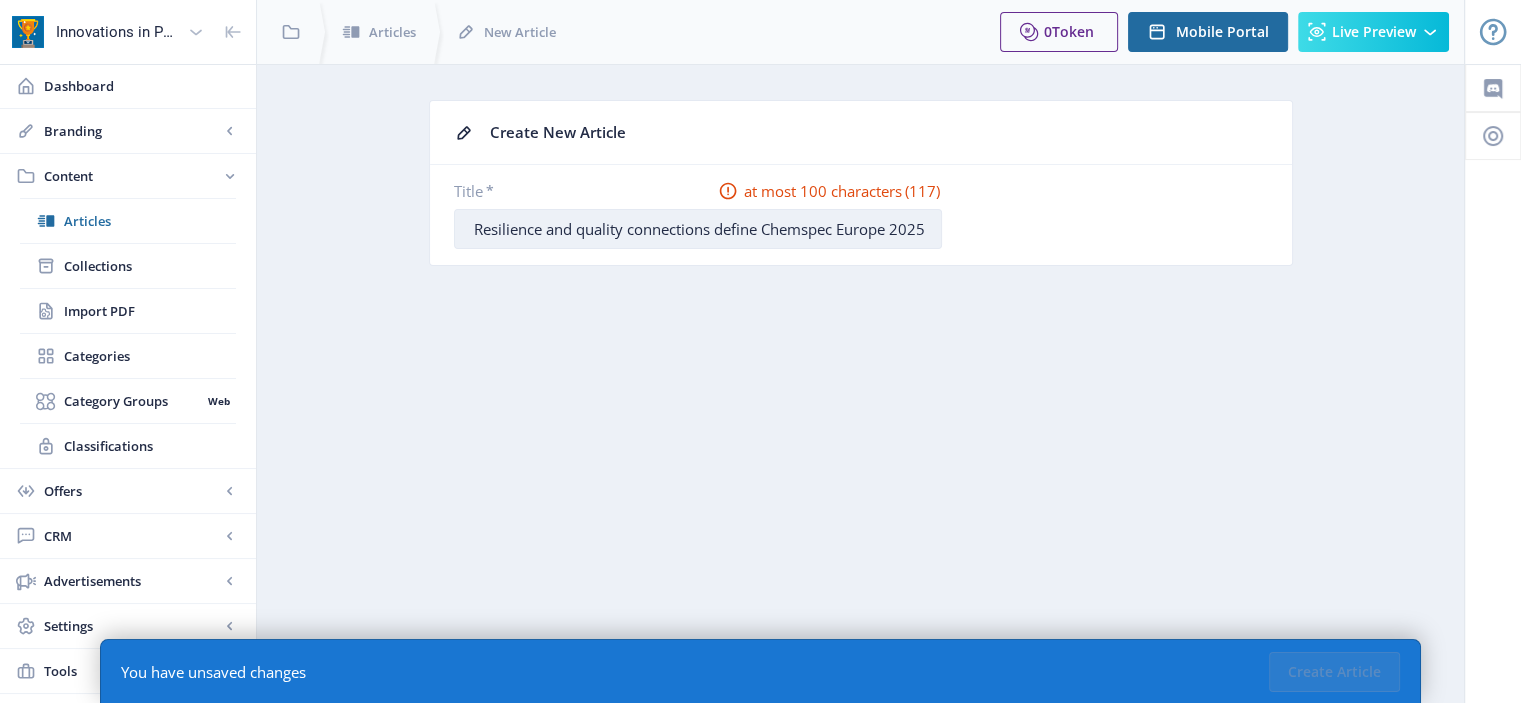 click on "Fine and speciality chemicals industry keeps its cool: Resilience and quality connections define Chemspec Europe 2025" at bounding box center (698, 229) 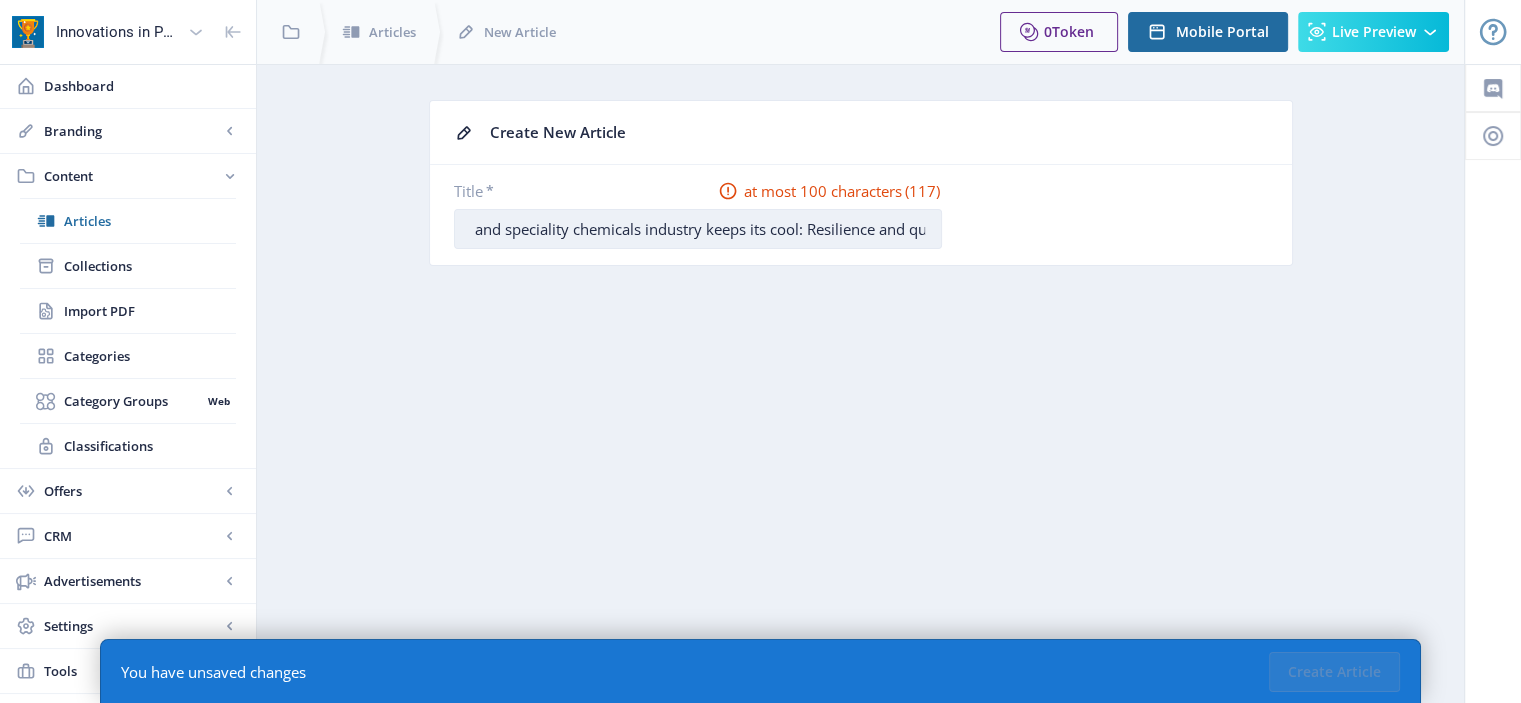 scroll, scrollTop: 0, scrollLeft: 0, axis: both 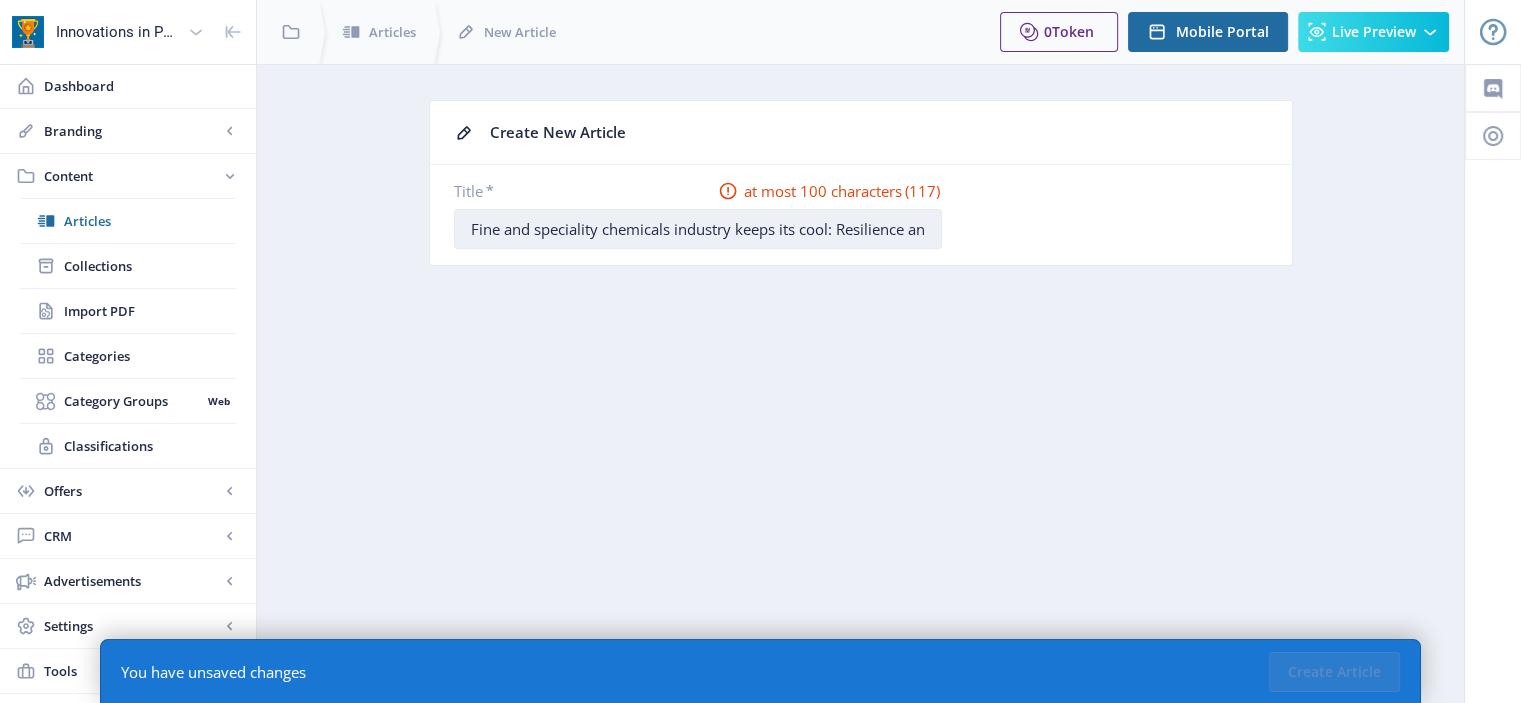 click on "Fine and speciality chemicals industry keeps its cool: Resilience and quality connections define Chemspec Europe 2025" at bounding box center (698, 229) 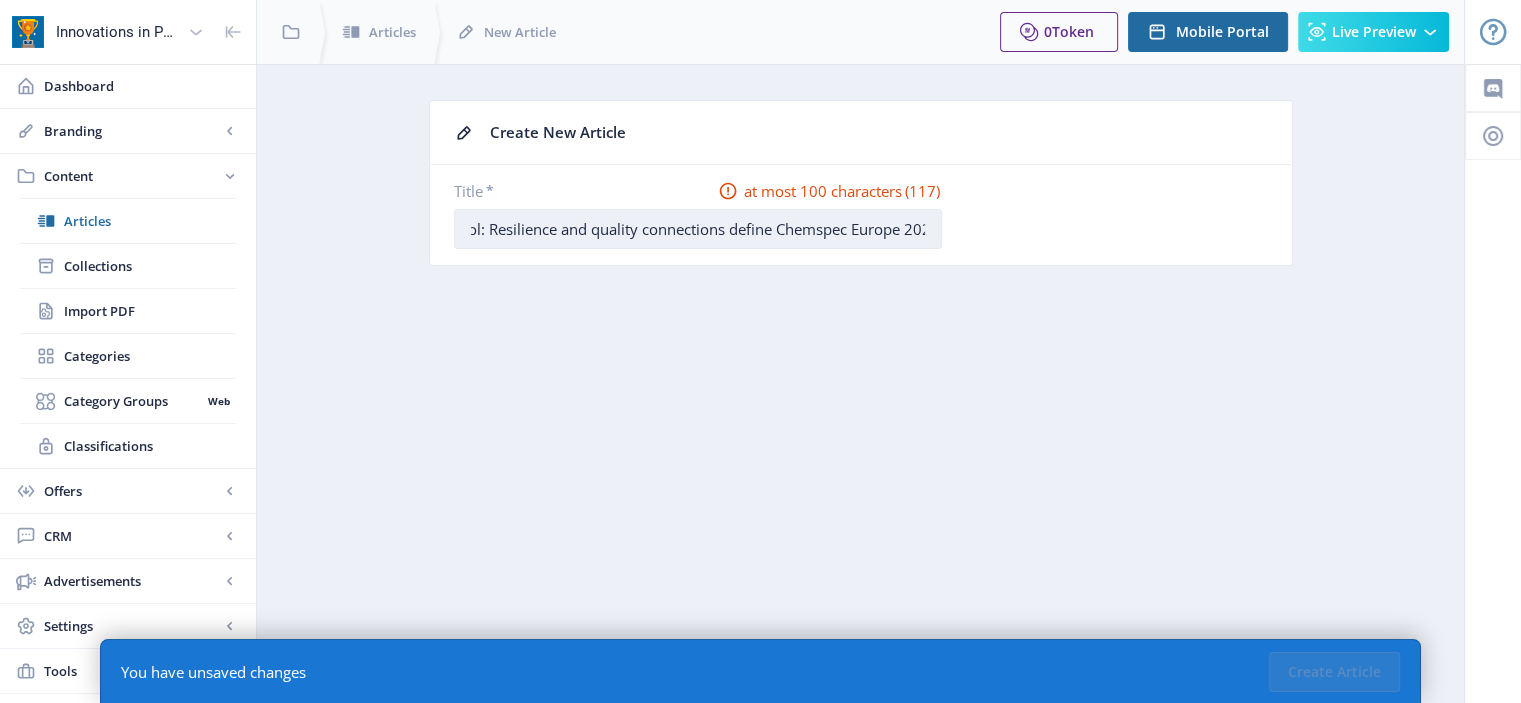 scroll, scrollTop: 0, scrollLeft: 381, axis: horizontal 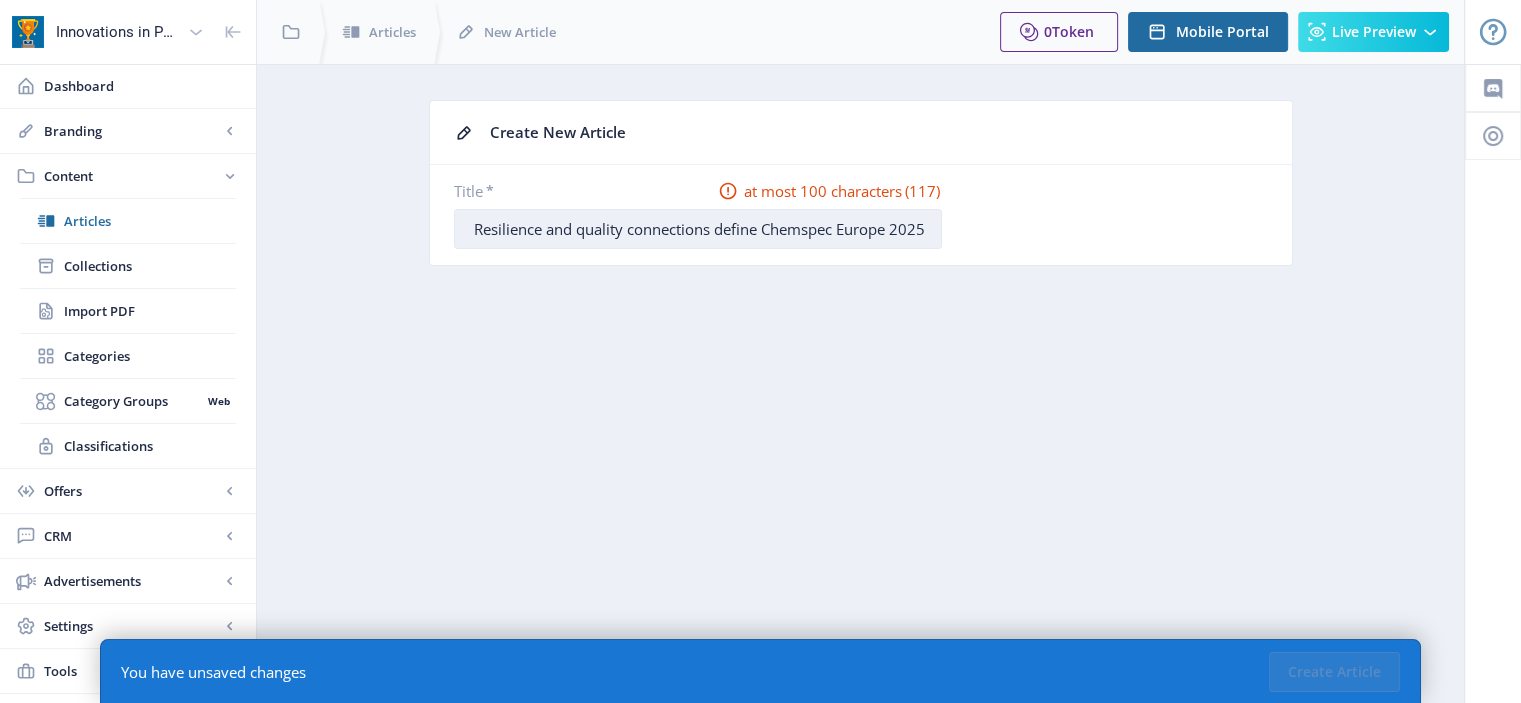 drag, startPoint x: 756, startPoint y: 227, endPoint x: 710, endPoint y: 230, distance: 46.09772 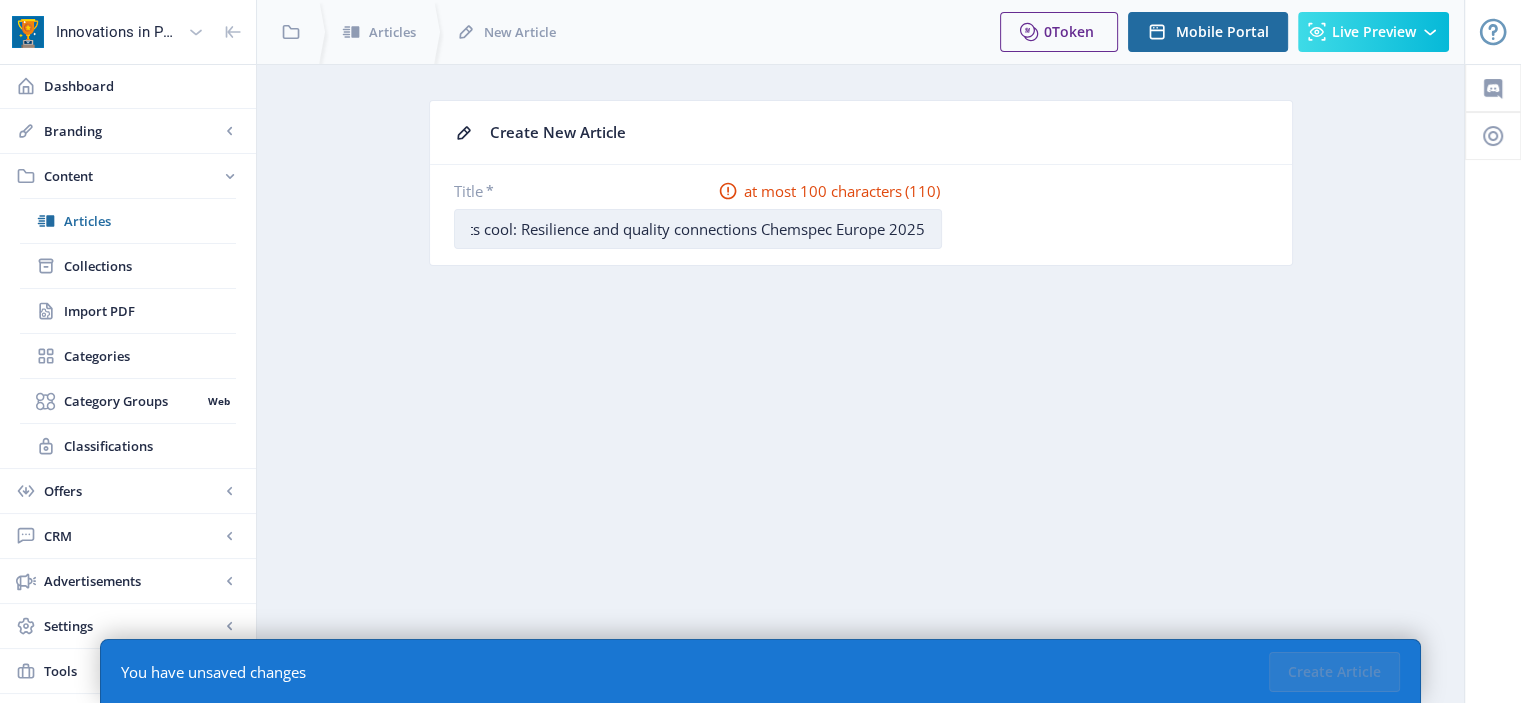 scroll, scrollTop: 0, scrollLeft: 332, axis: horizontal 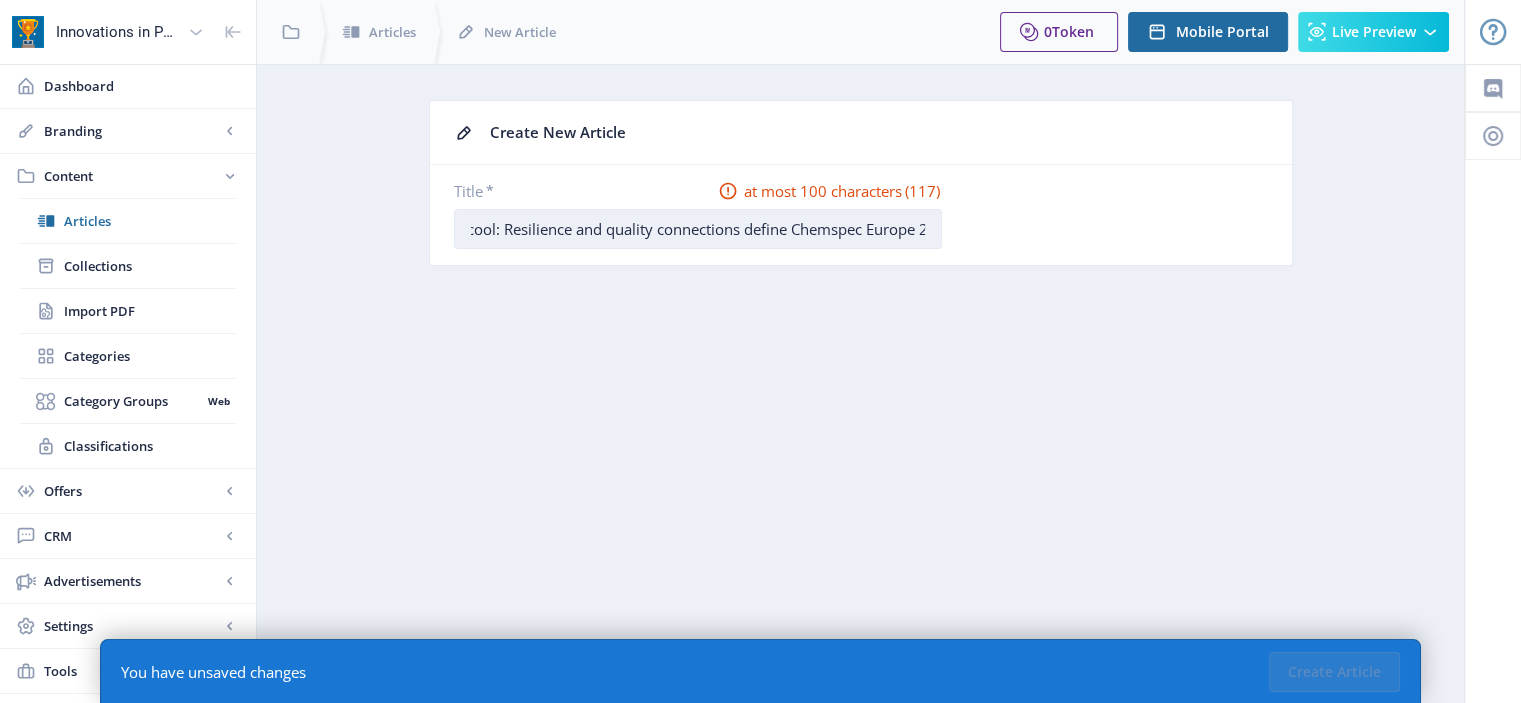 click on "Fine and speciality chemicals industry keeps its cool: Resilience and quality connections define Chemspec Europe 2025" at bounding box center (698, 229) 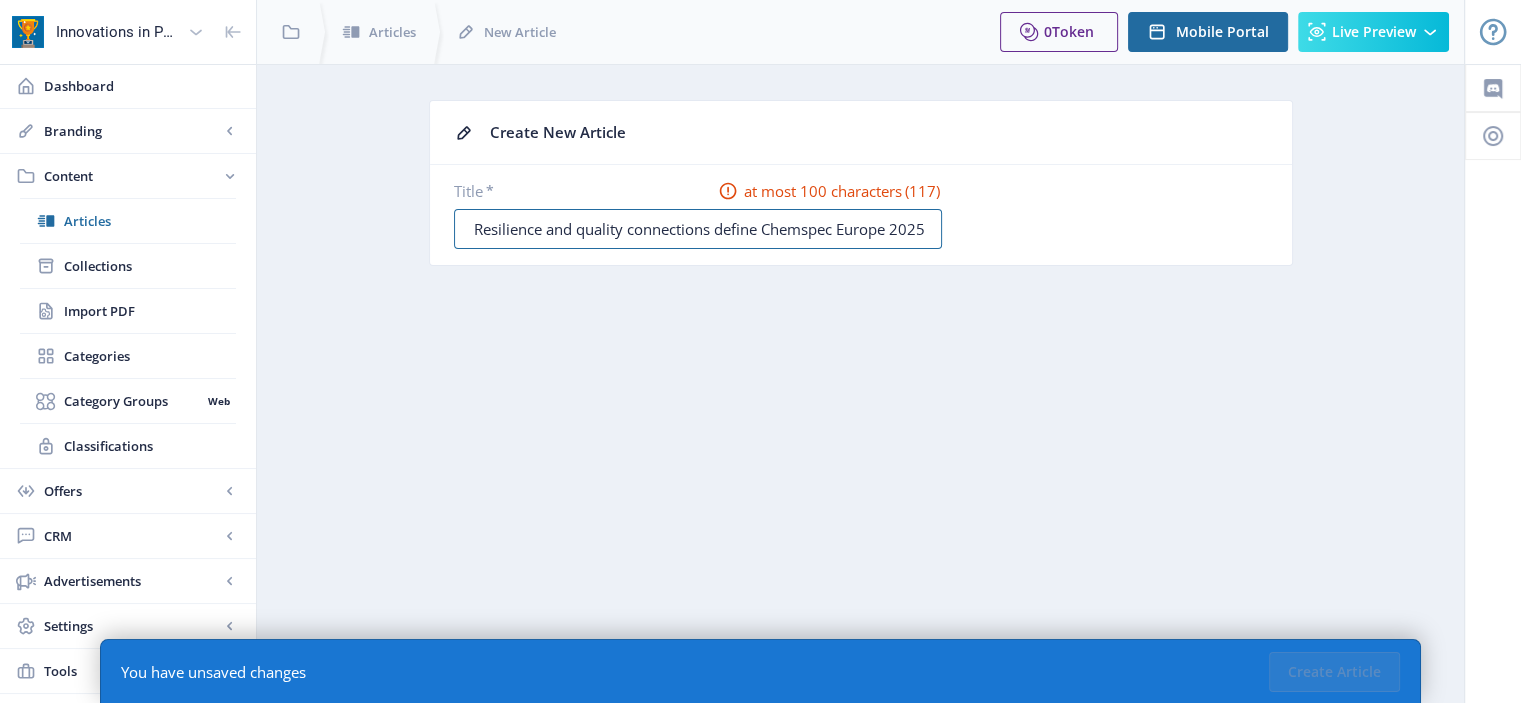 drag, startPoint x: 752, startPoint y: 225, endPoint x: 1116, endPoint y: 249, distance: 364.79034 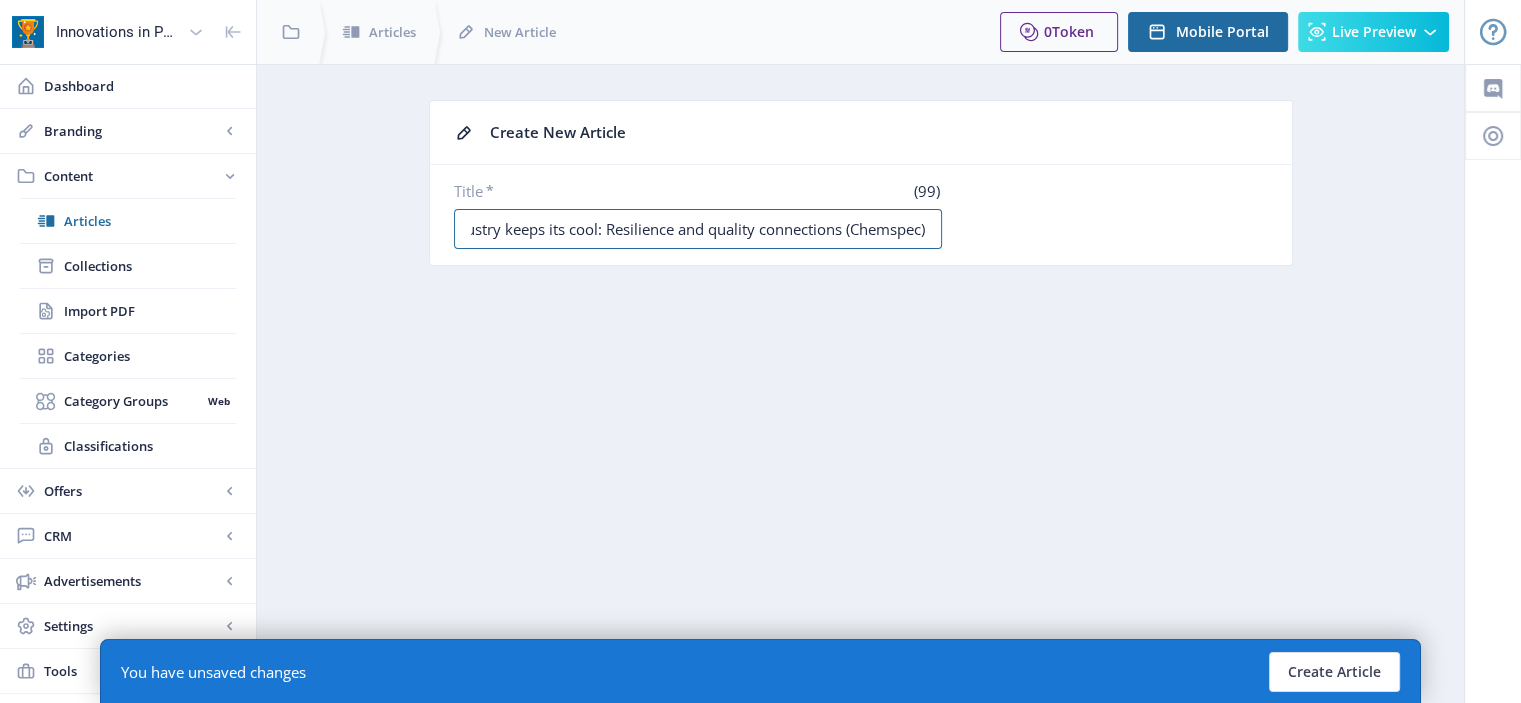 scroll, scrollTop: 0, scrollLeft: 248, axis: horizontal 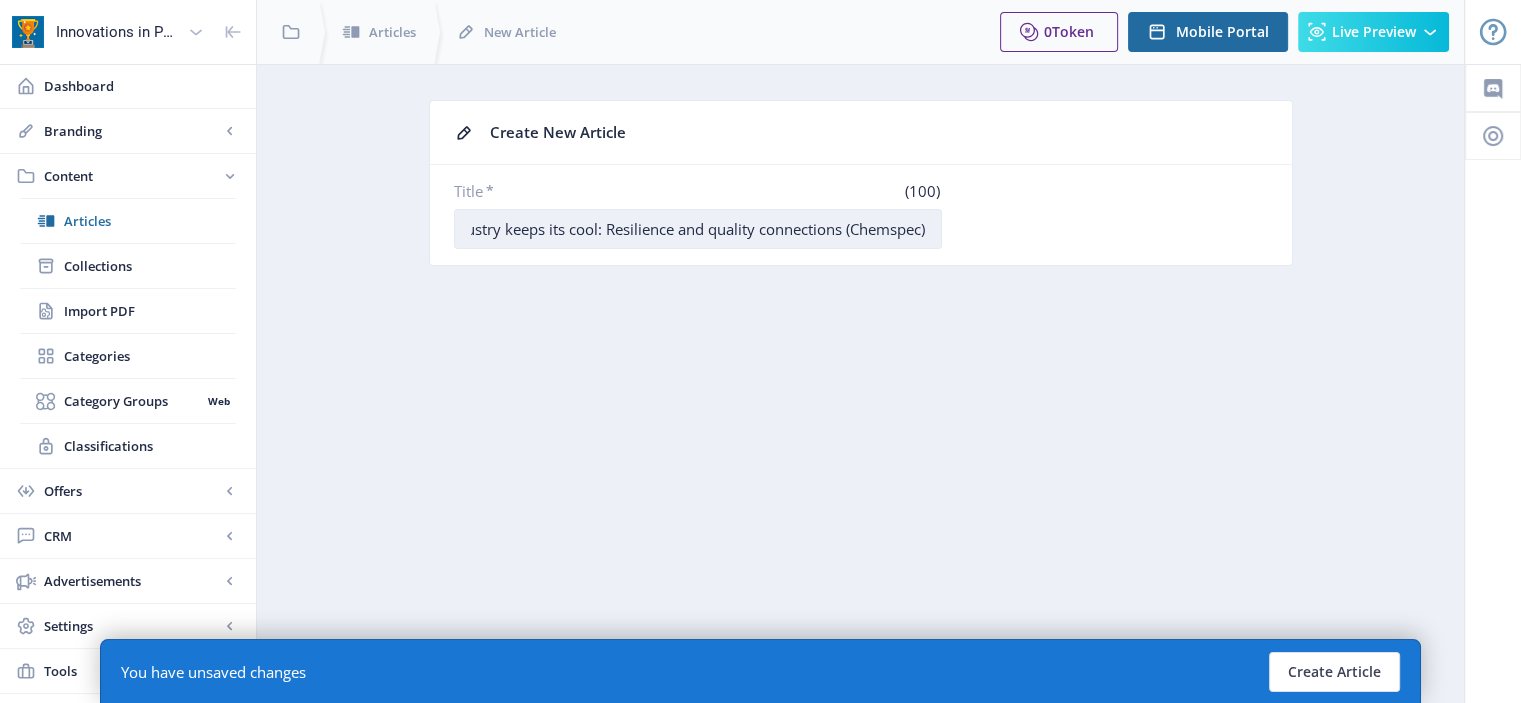click on "Fine and speciality chemicals industry keeps its cool: Resilience and quality connections (Chemspec)" at bounding box center [698, 229] 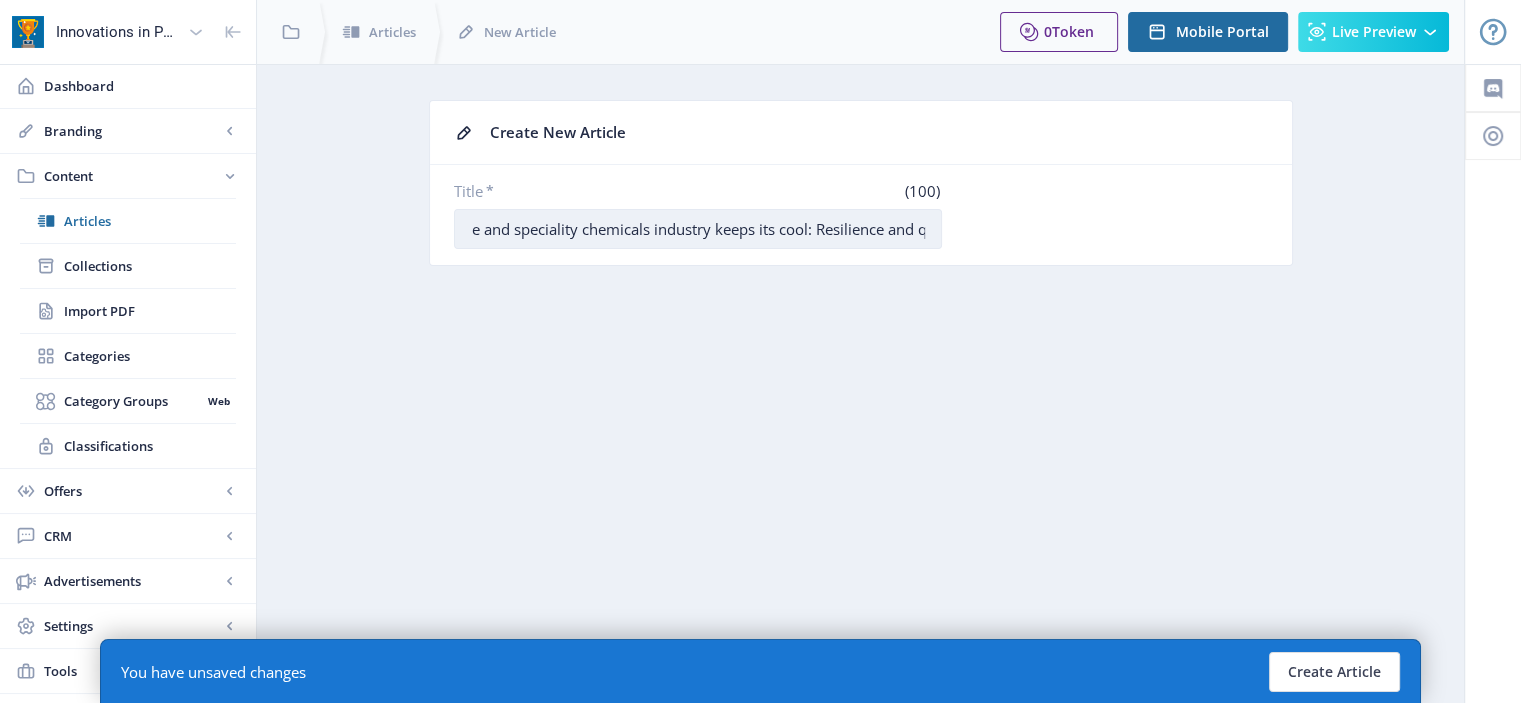 scroll, scrollTop: 0, scrollLeft: 0, axis: both 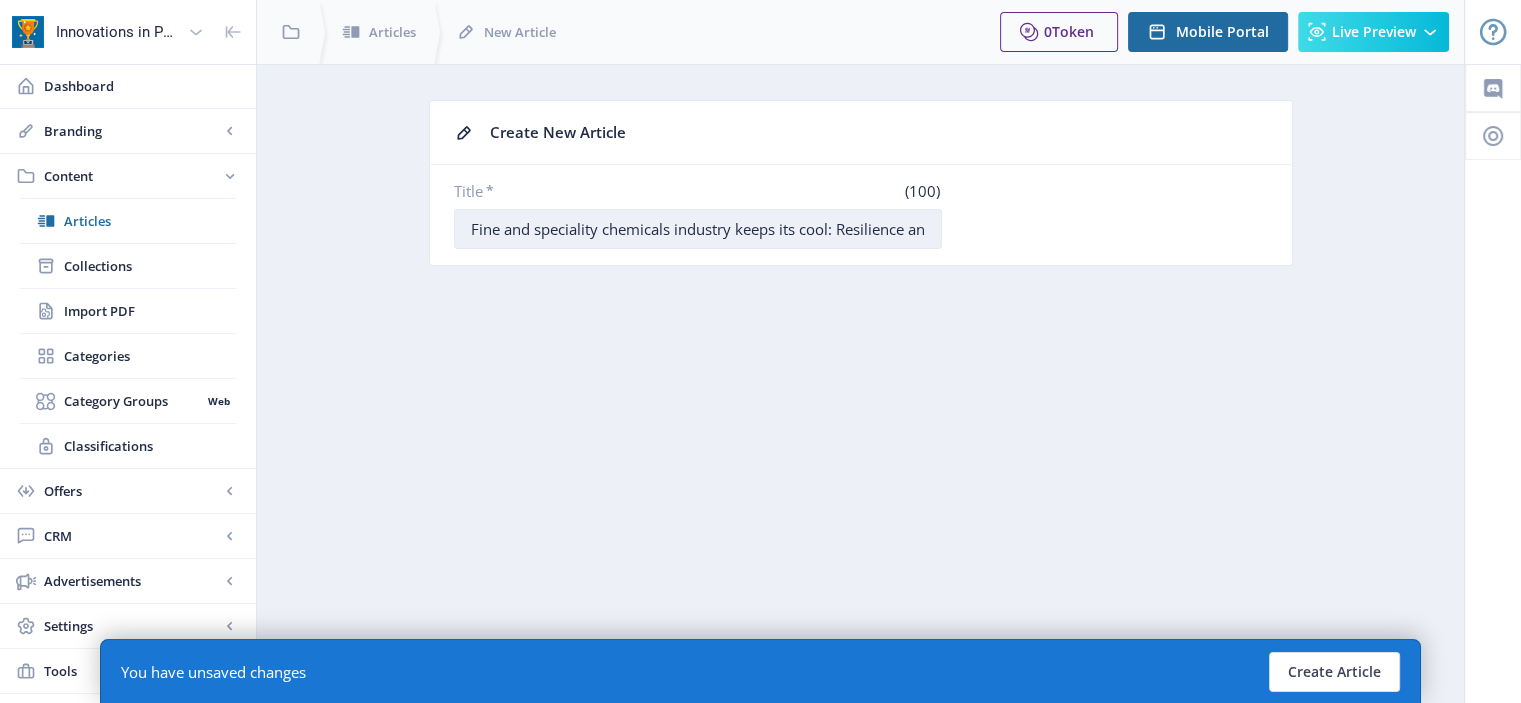 click on "Fine and speciality chemicals industry keeps its cool: Resilience and quality connections (Chemspec)" at bounding box center [698, 229] 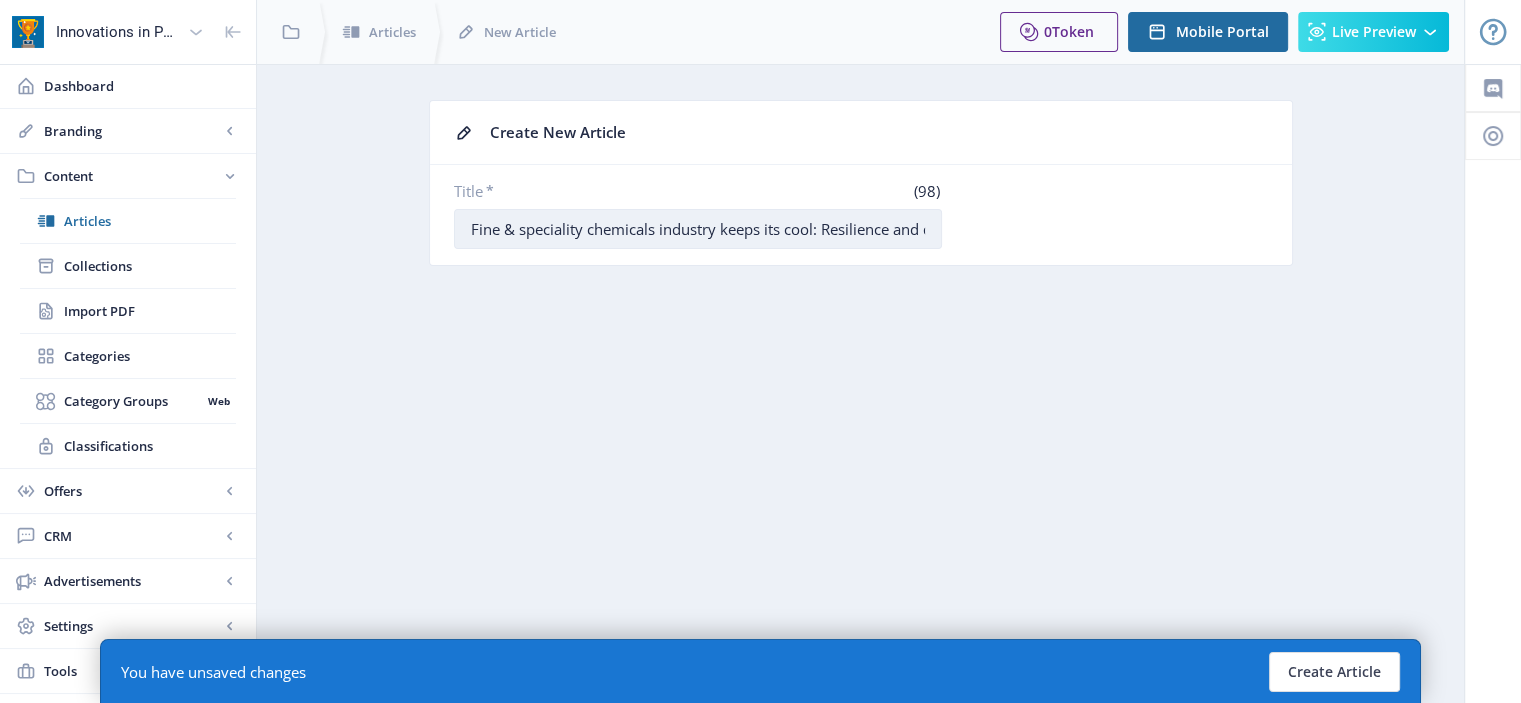 click on "Fine & speciality chemicals industry keeps its cool: Resilience and quality connections (Chemspec)" at bounding box center (698, 229) 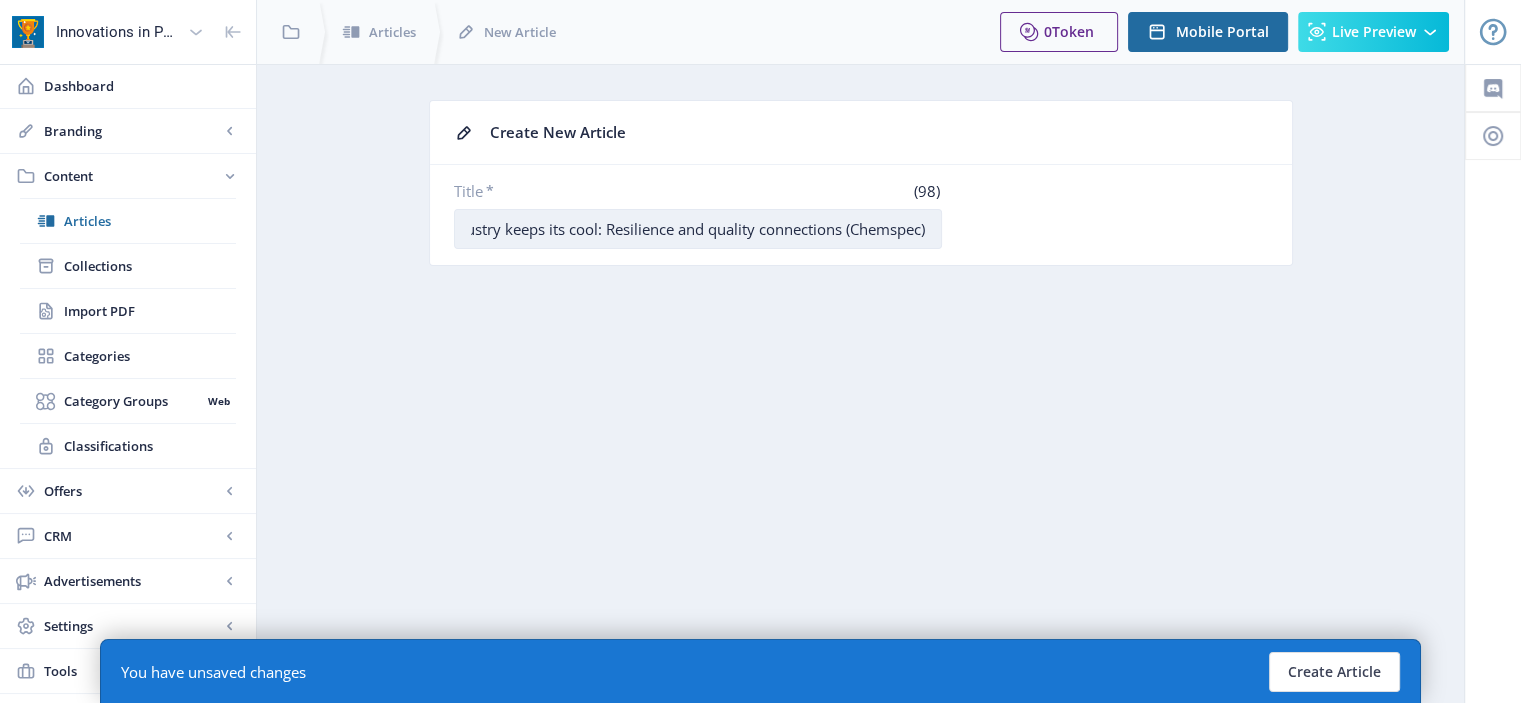 scroll, scrollTop: 0, scrollLeft: 233, axis: horizontal 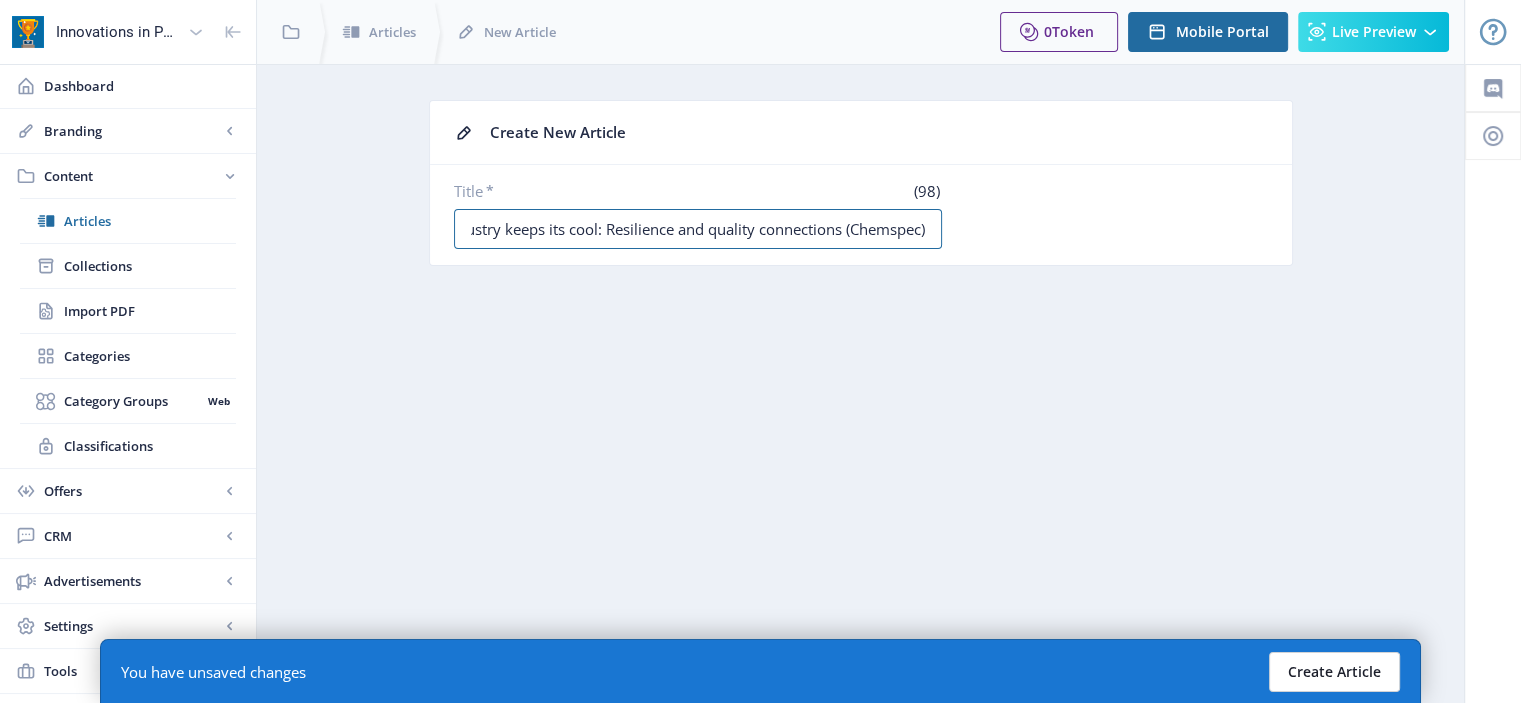 type on "Fine & speciality chemicals industry keeps its cool: Resilience and quality connections (Chemspec)" 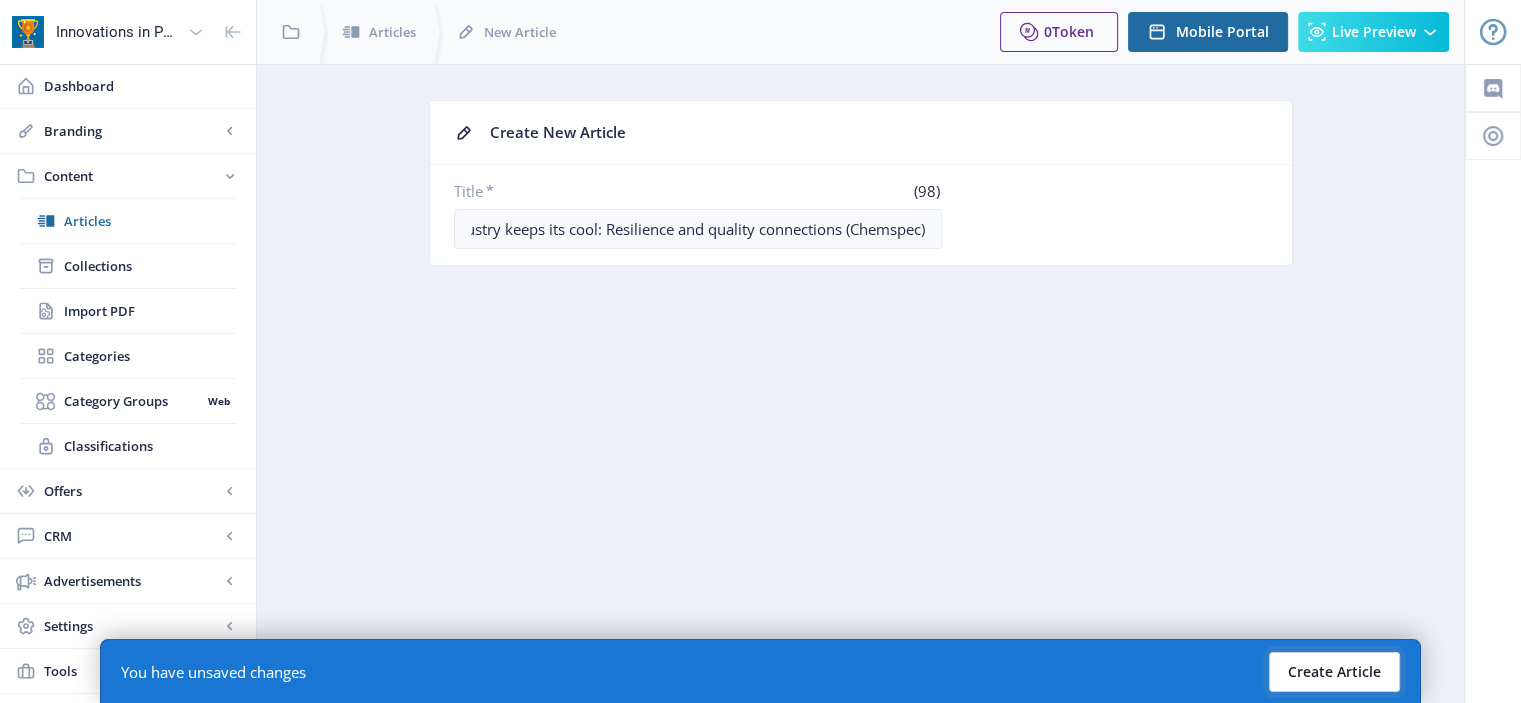 scroll, scrollTop: 0, scrollLeft: 0, axis: both 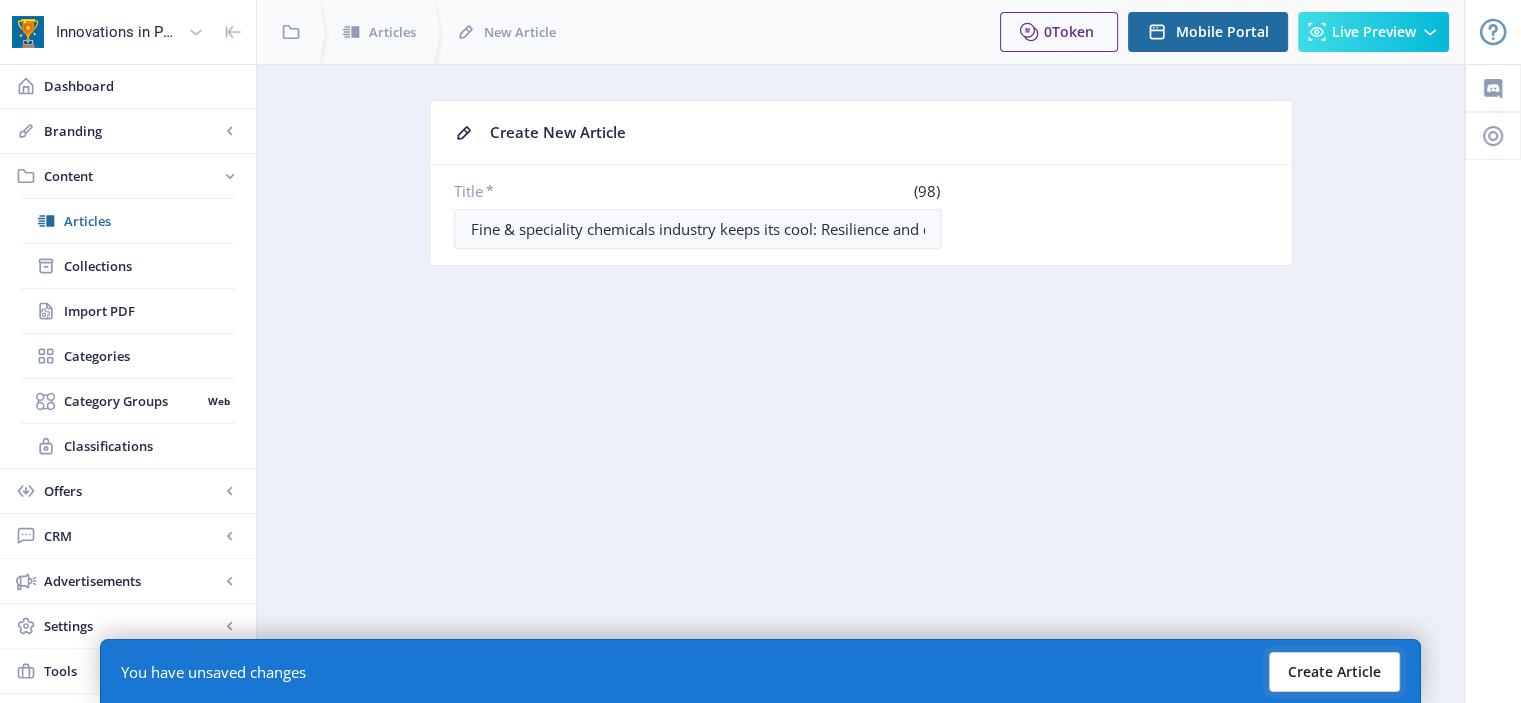 click on "Create Article" at bounding box center [1334, 672] 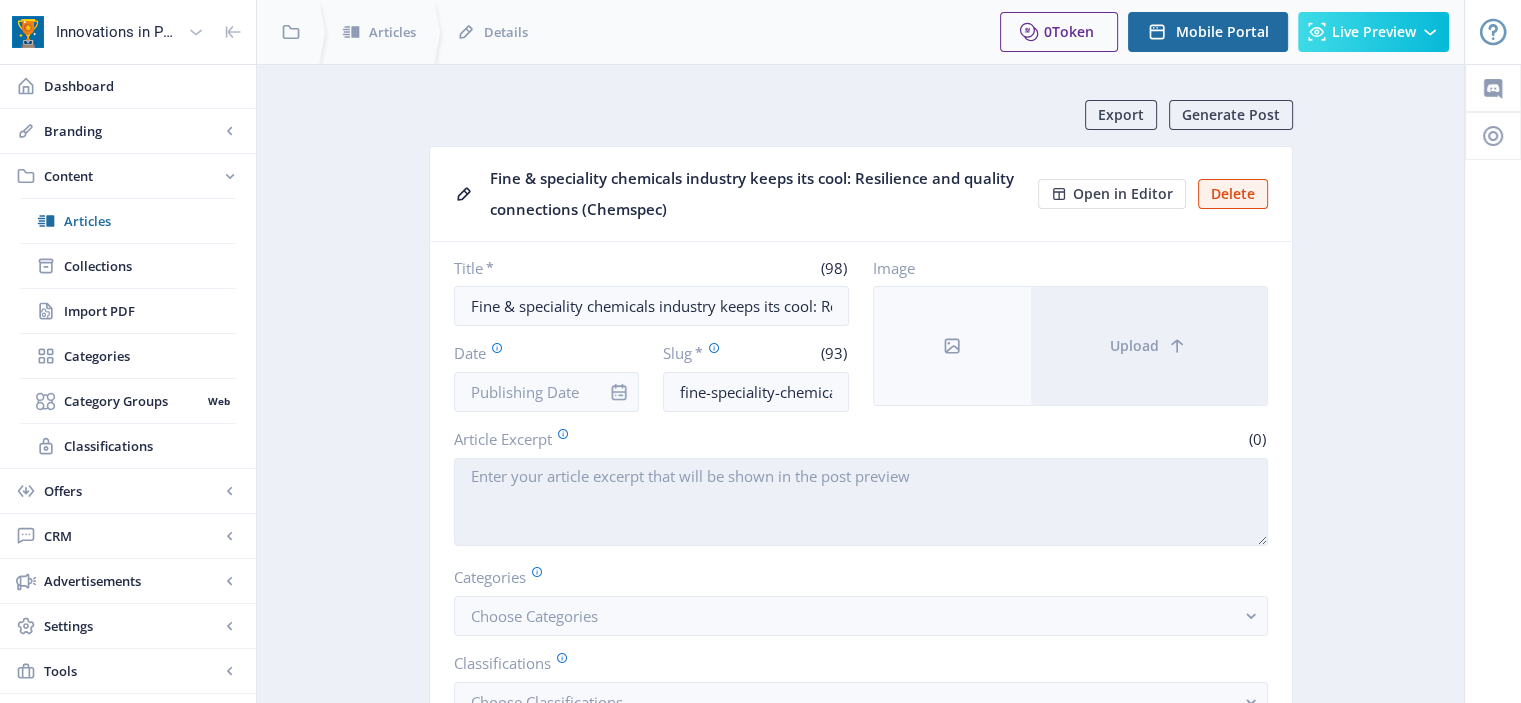 click on "Article Excerpt" at bounding box center [861, 502] 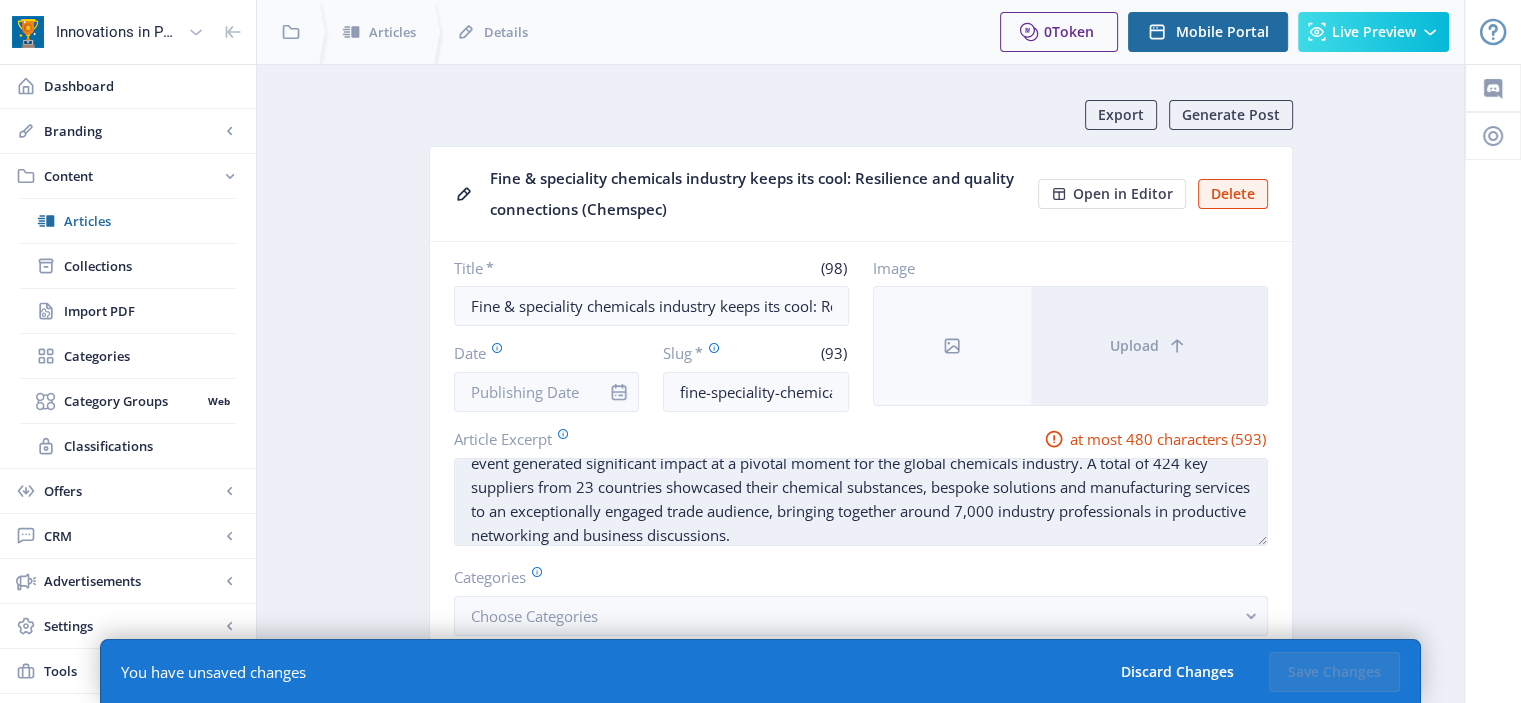 scroll, scrollTop: 0, scrollLeft: 0, axis: both 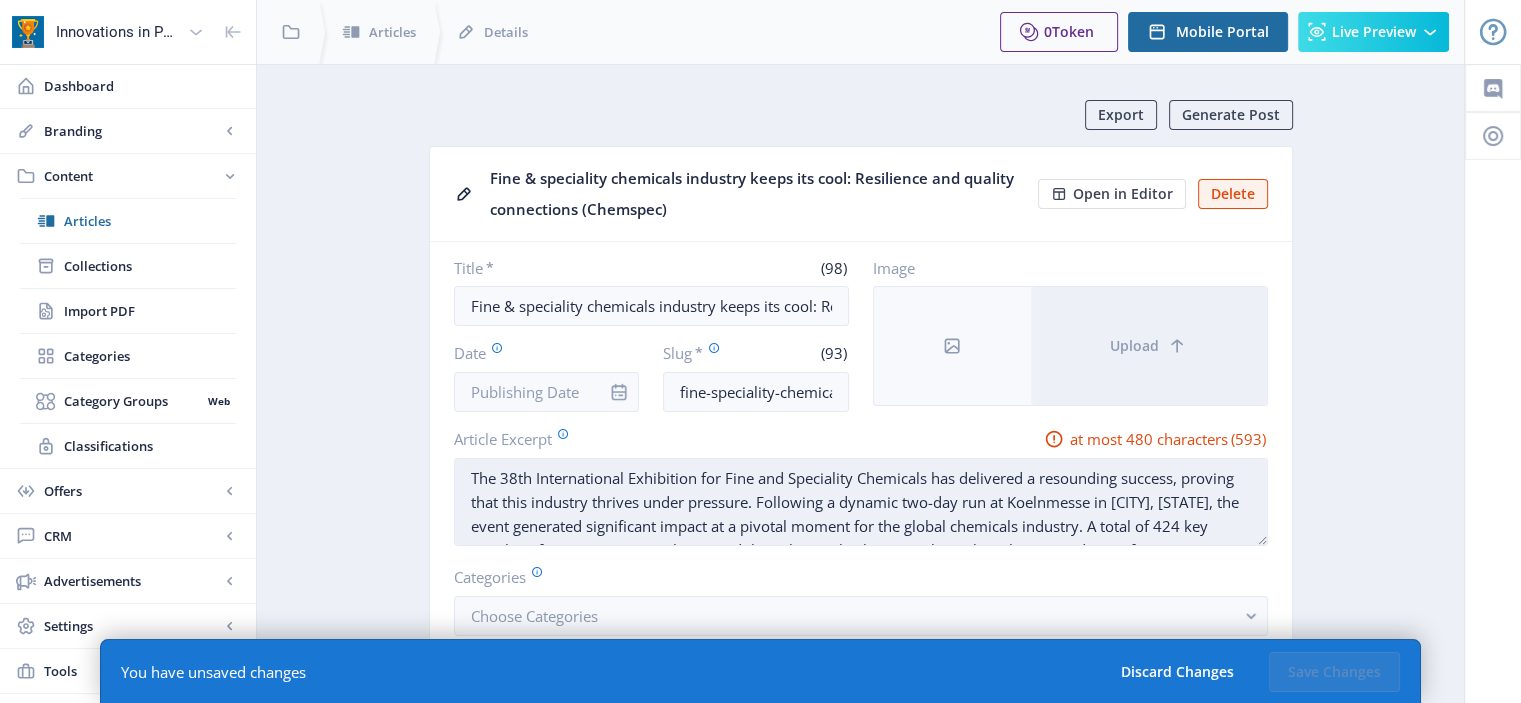 click on "The 38th International Exhibition for Fine and Speciality Chemicals has delivered a resounding success, proving that this industry thrives under pressure. Following a dynamic two-day run at Koelnmesse in [CITY], [STATE], the event generated significant impact at a pivotal moment for the global chemicals industry. A total of 424 key suppliers from 23 countries showcased their chemical substances, bespoke solutions and manufacturing services to an exceptionally engaged trade audience, bringing together around 7,000 industry professionals in productive networking and business discussions." at bounding box center (861, 502) 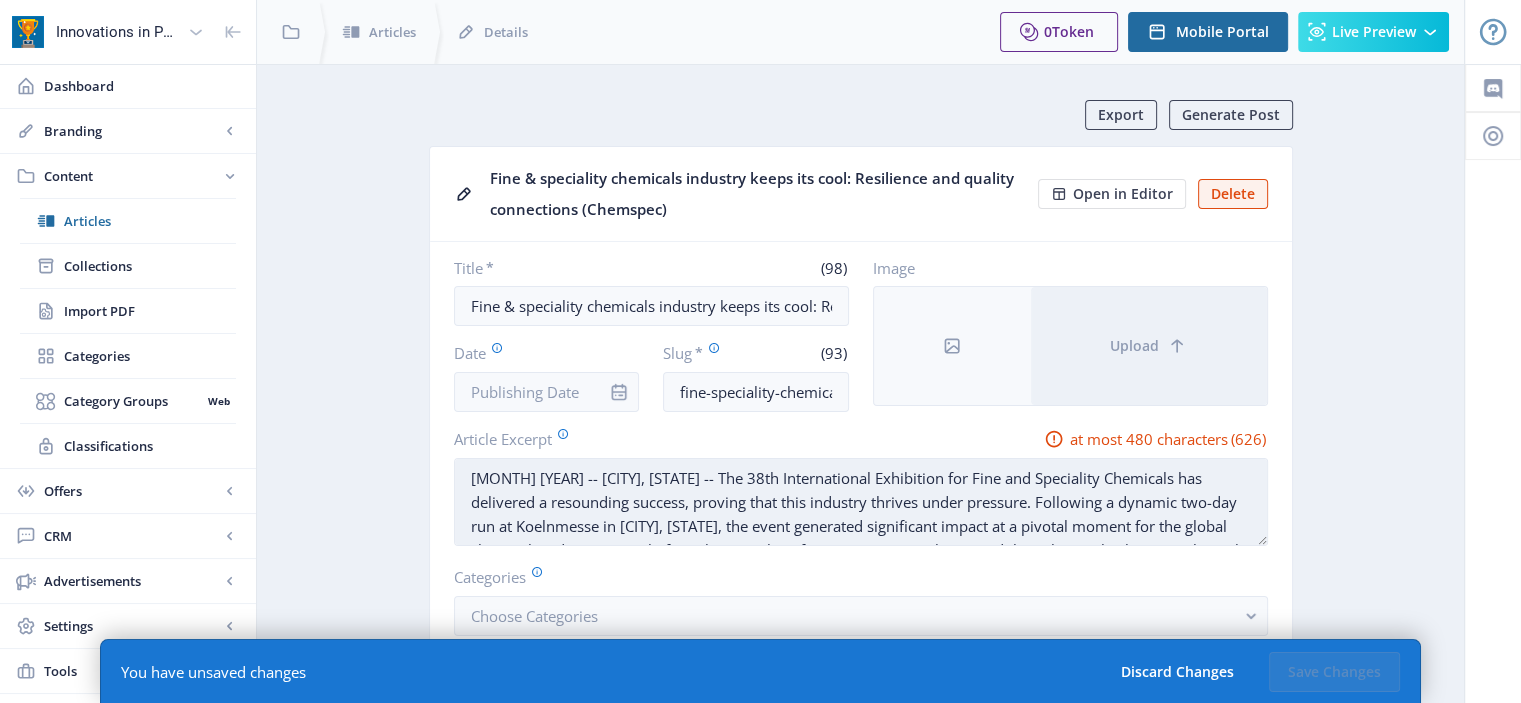 scroll, scrollTop: 72, scrollLeft: 0, axis: vertical 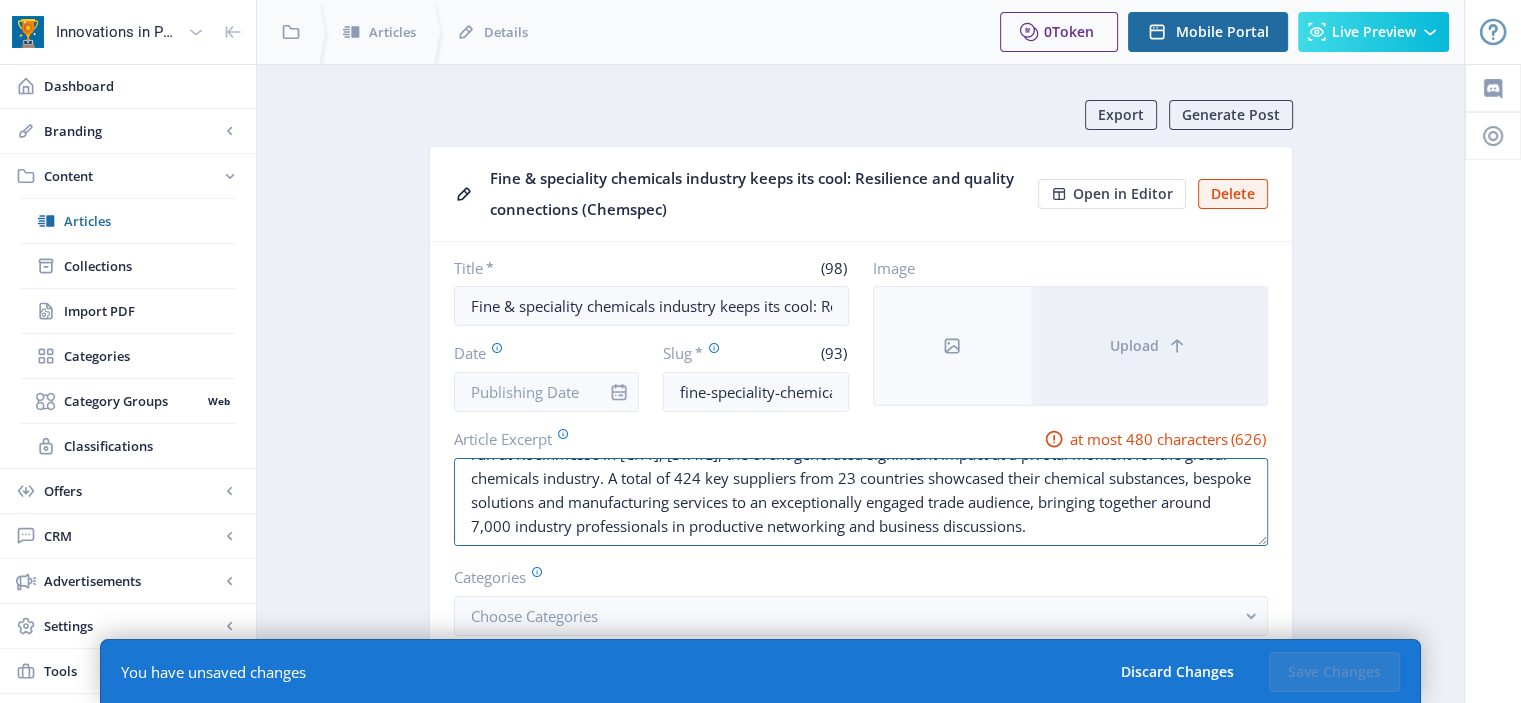 drag, startPoint x: 691, startPoint y: 479, endPoint x: 1336, endPoint y: 565, distance: 650.70807 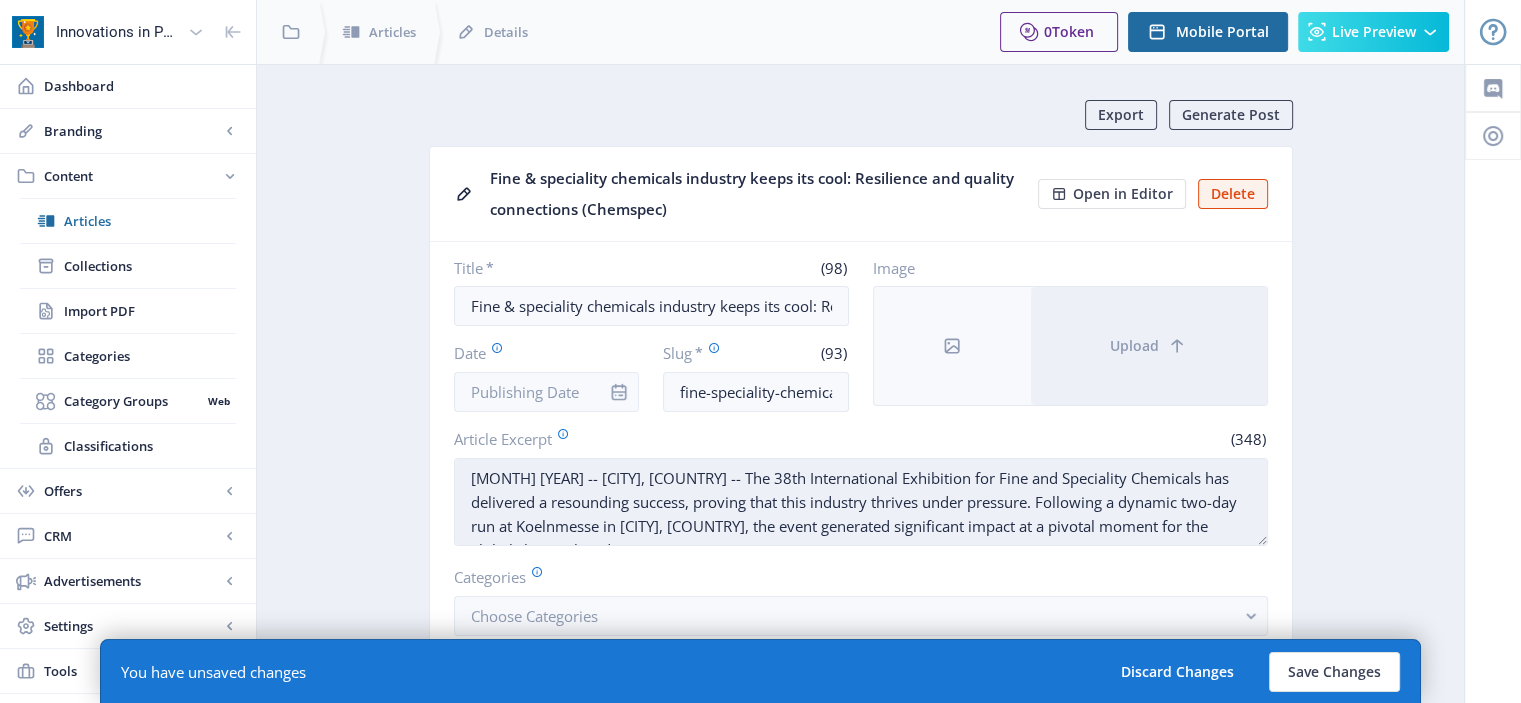 scroll, scrollTop: 24, scrollLeft: 0, axis: vertical 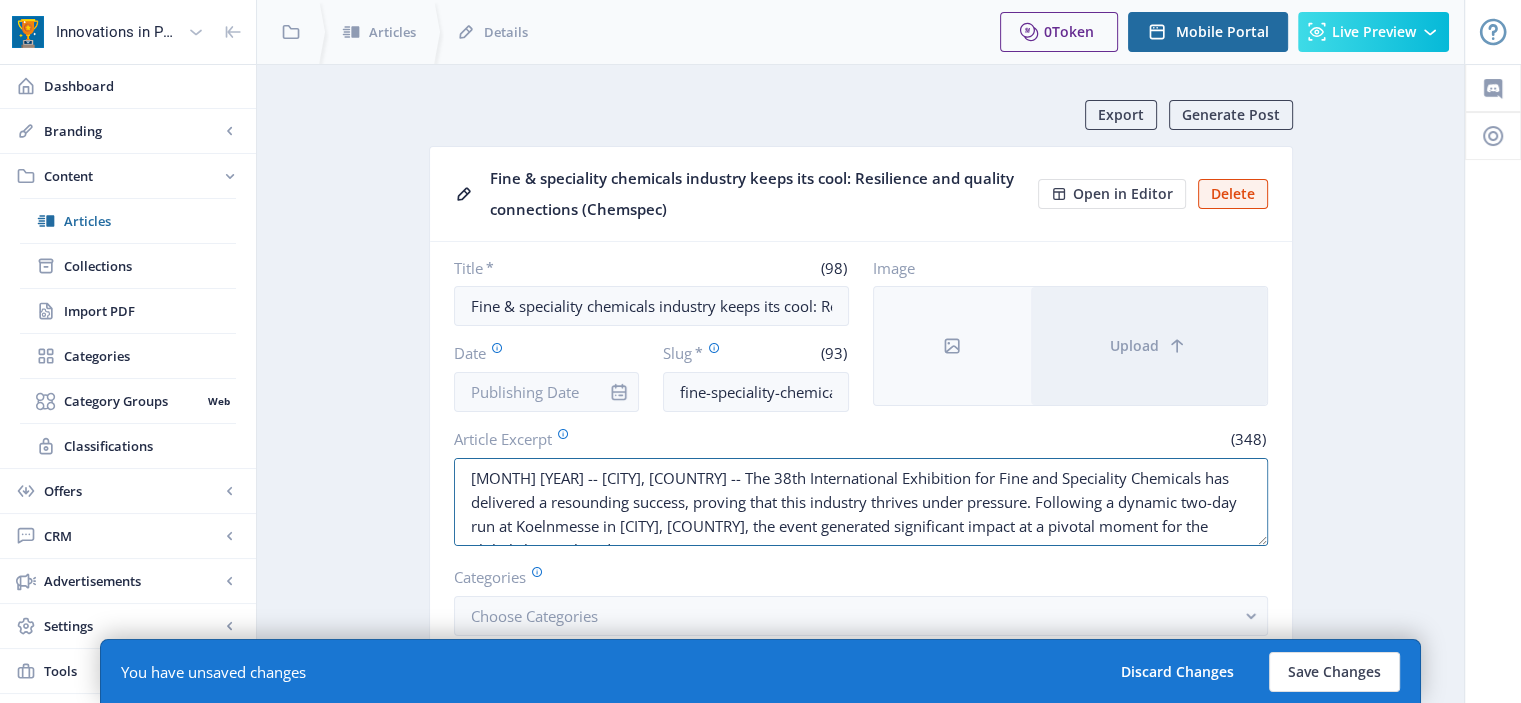drag, startPoint x: 687, startPoint y: 527, endPoint x: 413, endPoint y: 439, distance: 287.78464 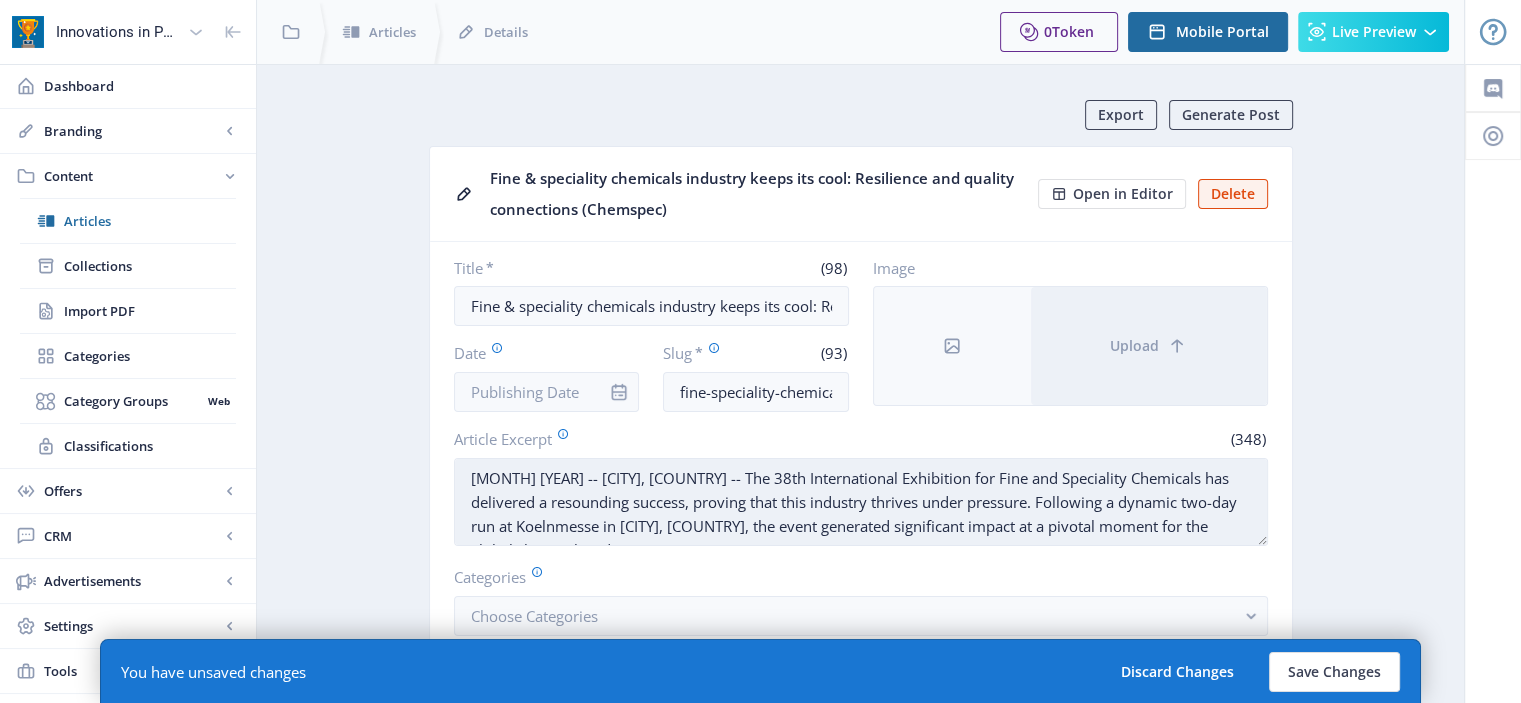 scroll, scrollTop: 24, scrollLeft: 0, axis: vertical 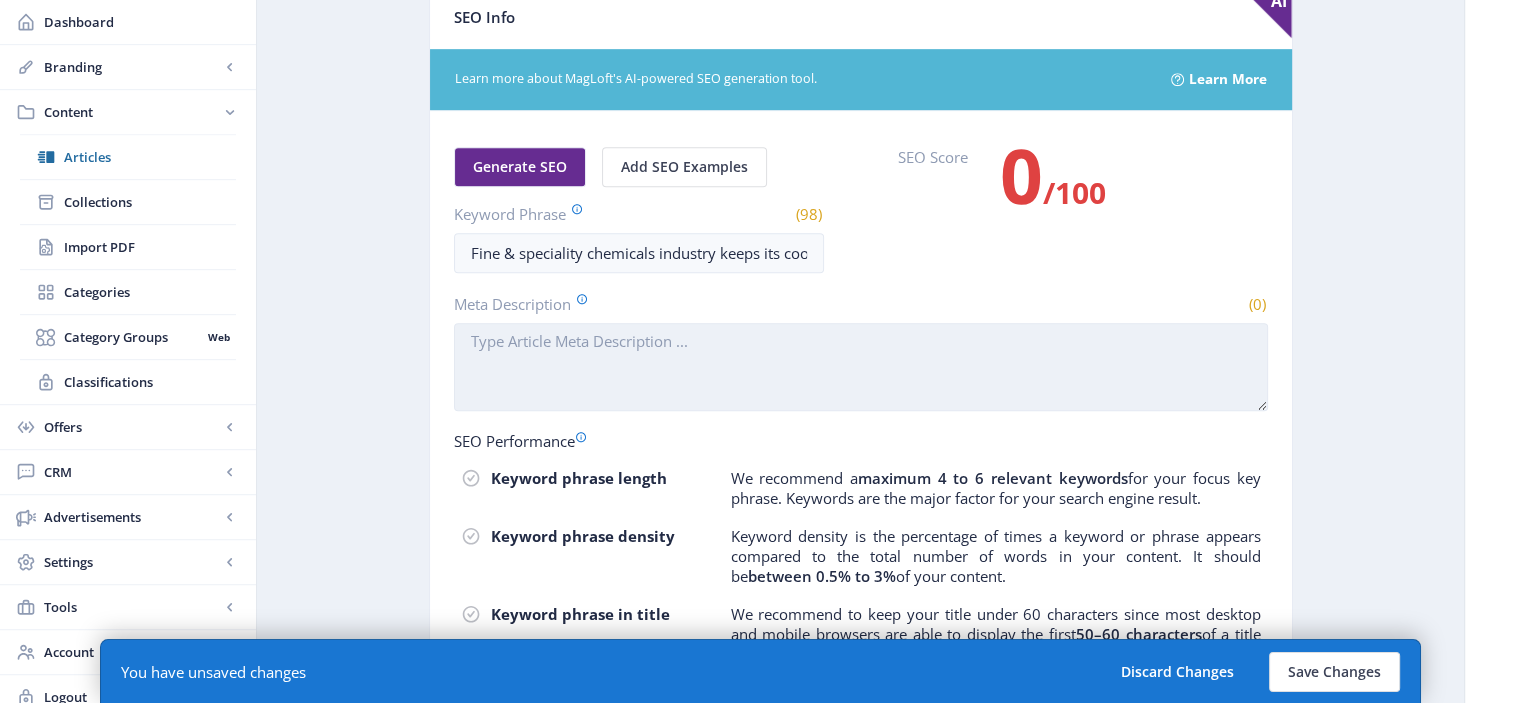 type on "[MONTH] [YEAR] -- [CITY], [COUNTRY] -- The 38th International Exhibition for Fine and Speciality Chemicals has delivered a resounding success, proving that this industry thrives under pressure. Following a dynamic two-day run at Koelnmesse in [CITY], [COUNTRY], the event generated significant impact at a pivotal moment for the global chemicals industry." 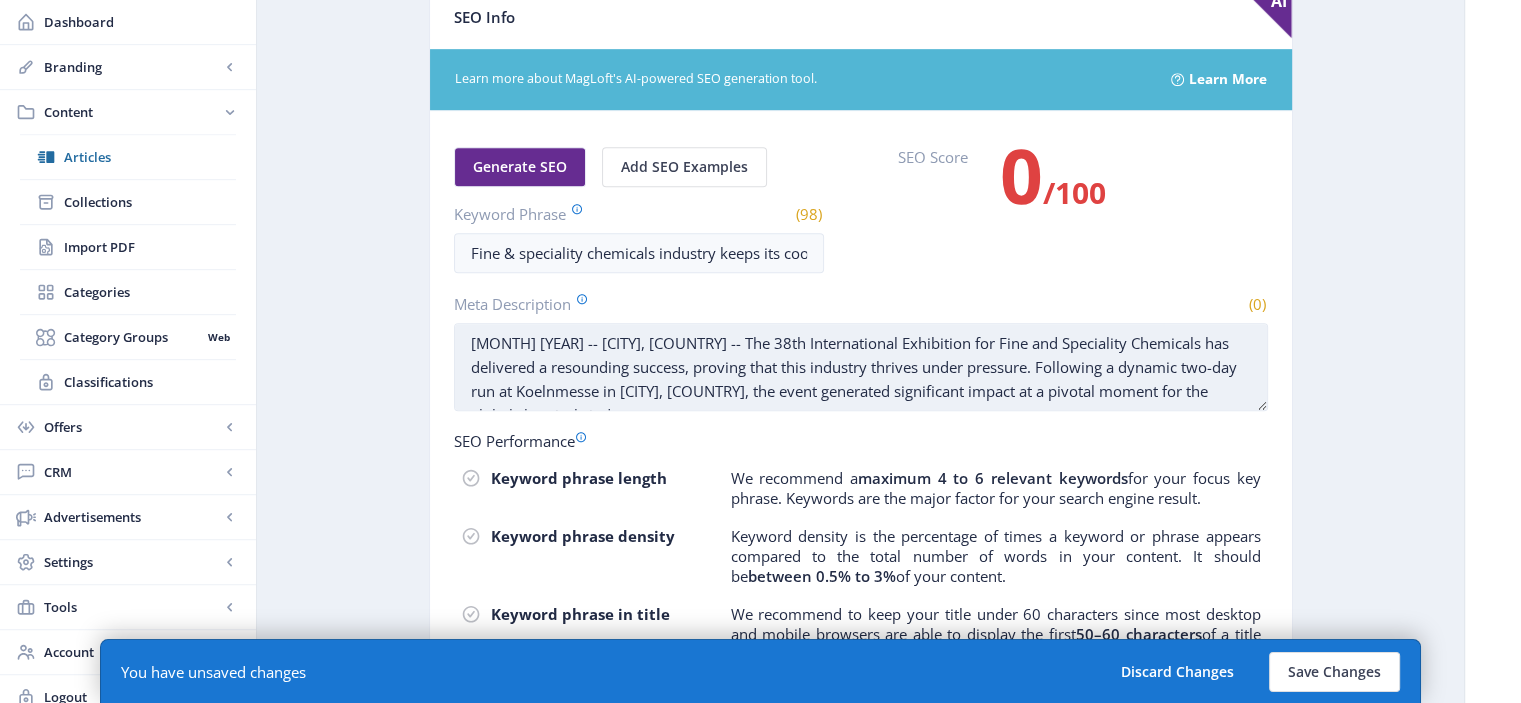 scroll, scrollTop: 15, scrollLeft: 0, axis: vertical 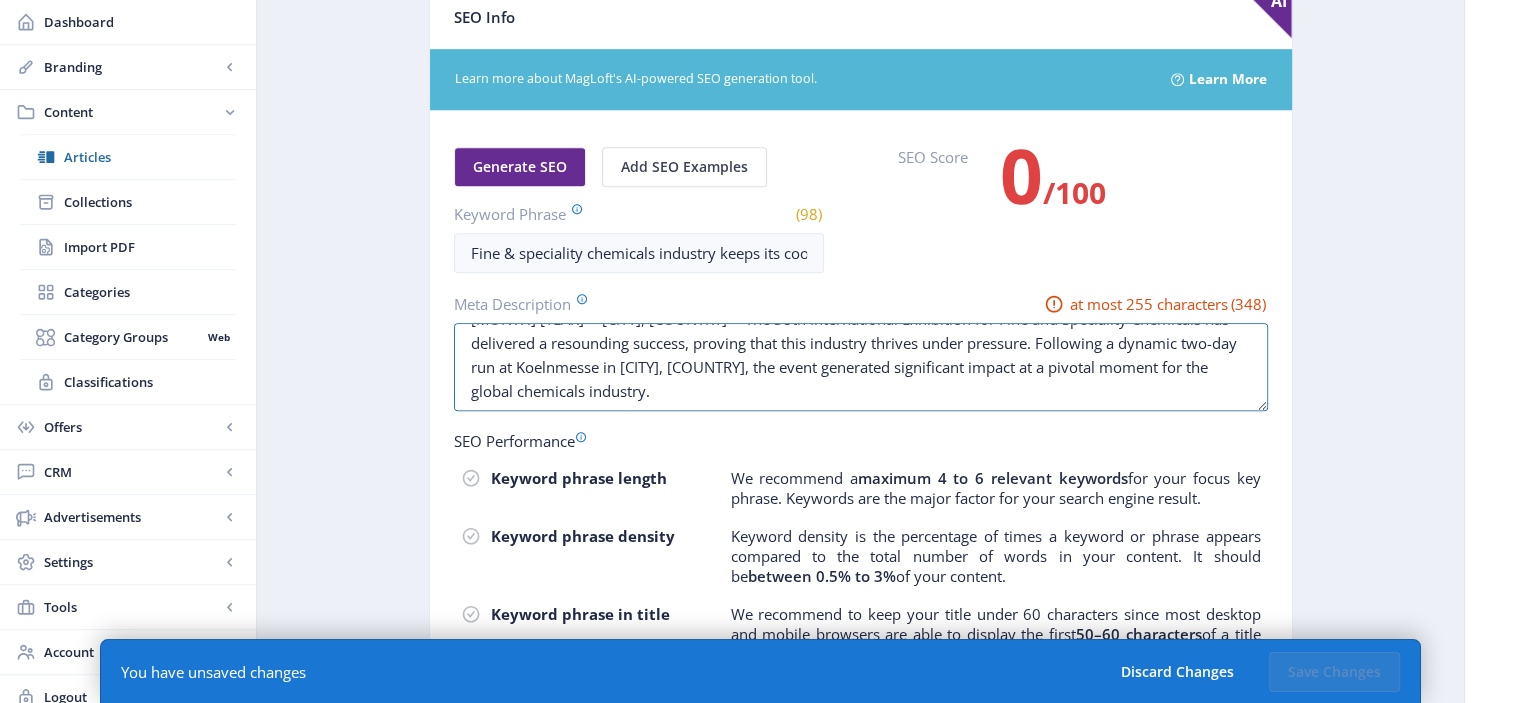 drag, startPoint x: 1045, startPoint y: 342, endPoint x: 1071, endPoint y: 412, distance: 74.672615 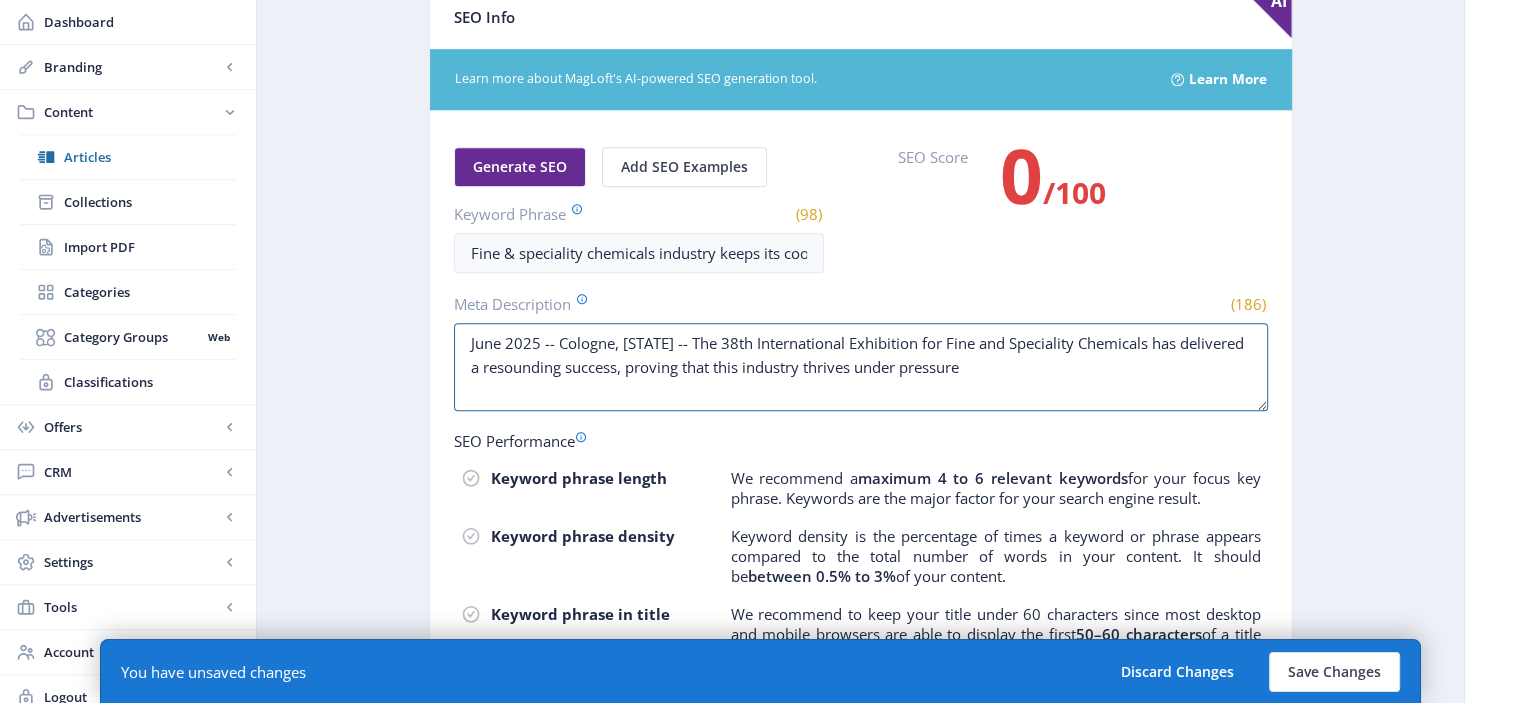 scroll, scrollTop: 0, scrollLeft: 0, axis: both 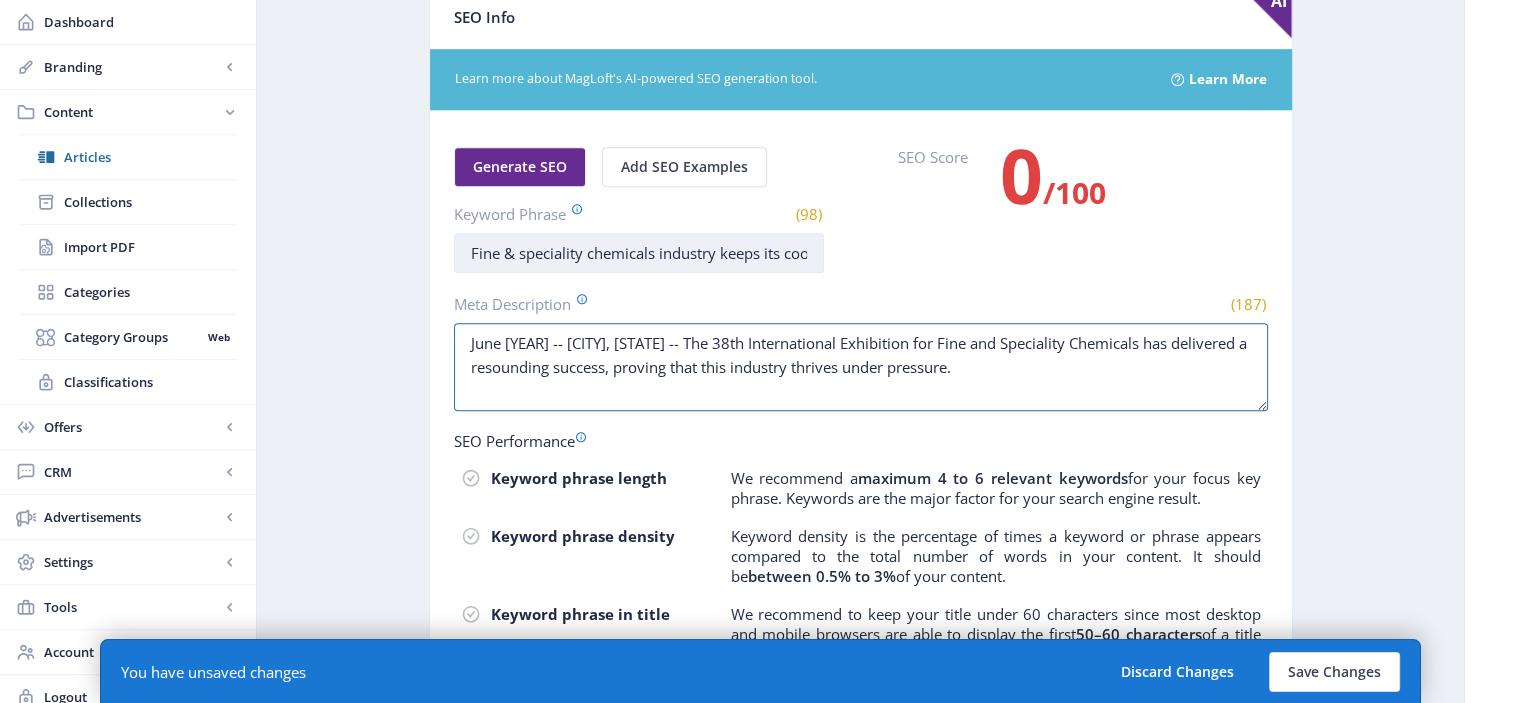 type on "June [YEAR] -- [CITY], [STATE] -- The 38th International Exhibition for Fine and Speciality Chemicals has delivered a resounding success, proving that this industry thrives under pressure." 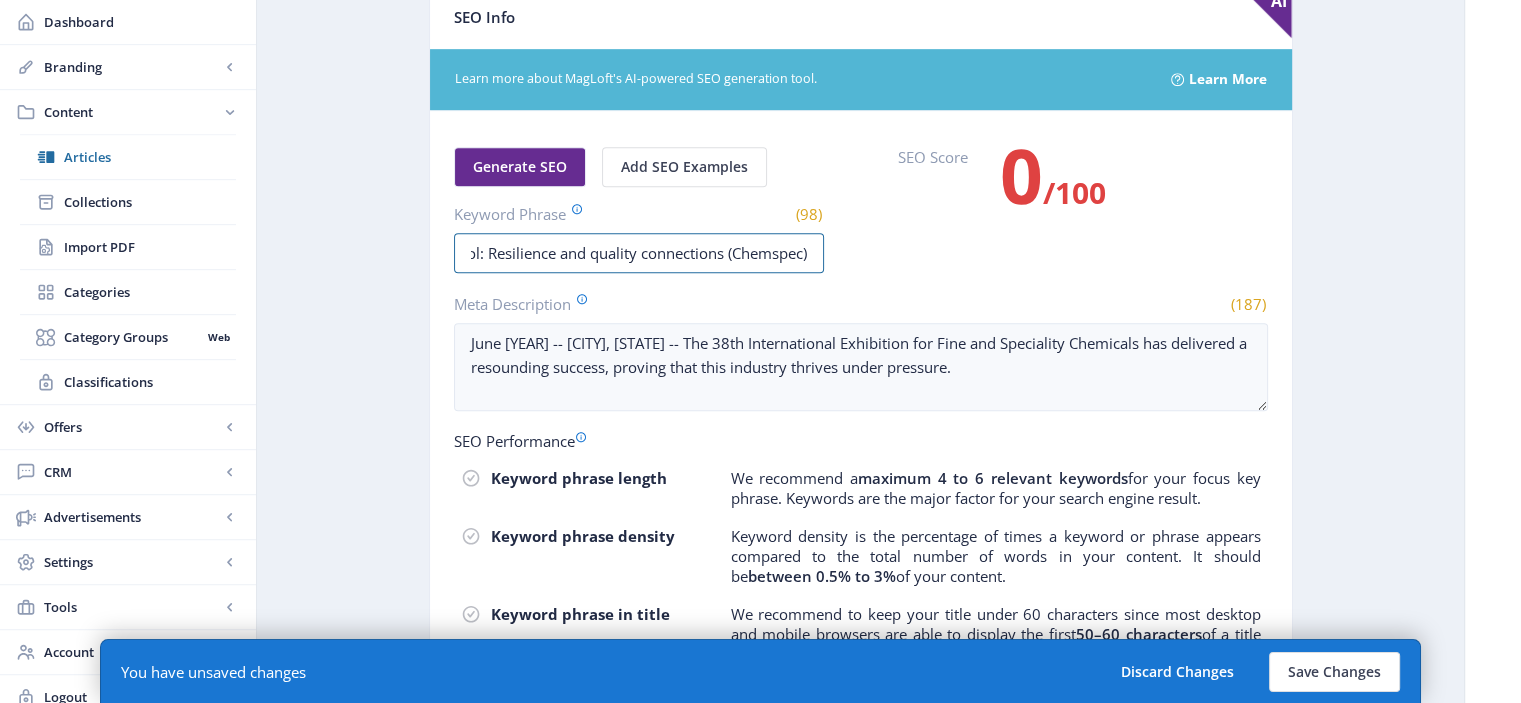 scroll, scrollTop: 0, scrollLeft: 352, axis: horizontal 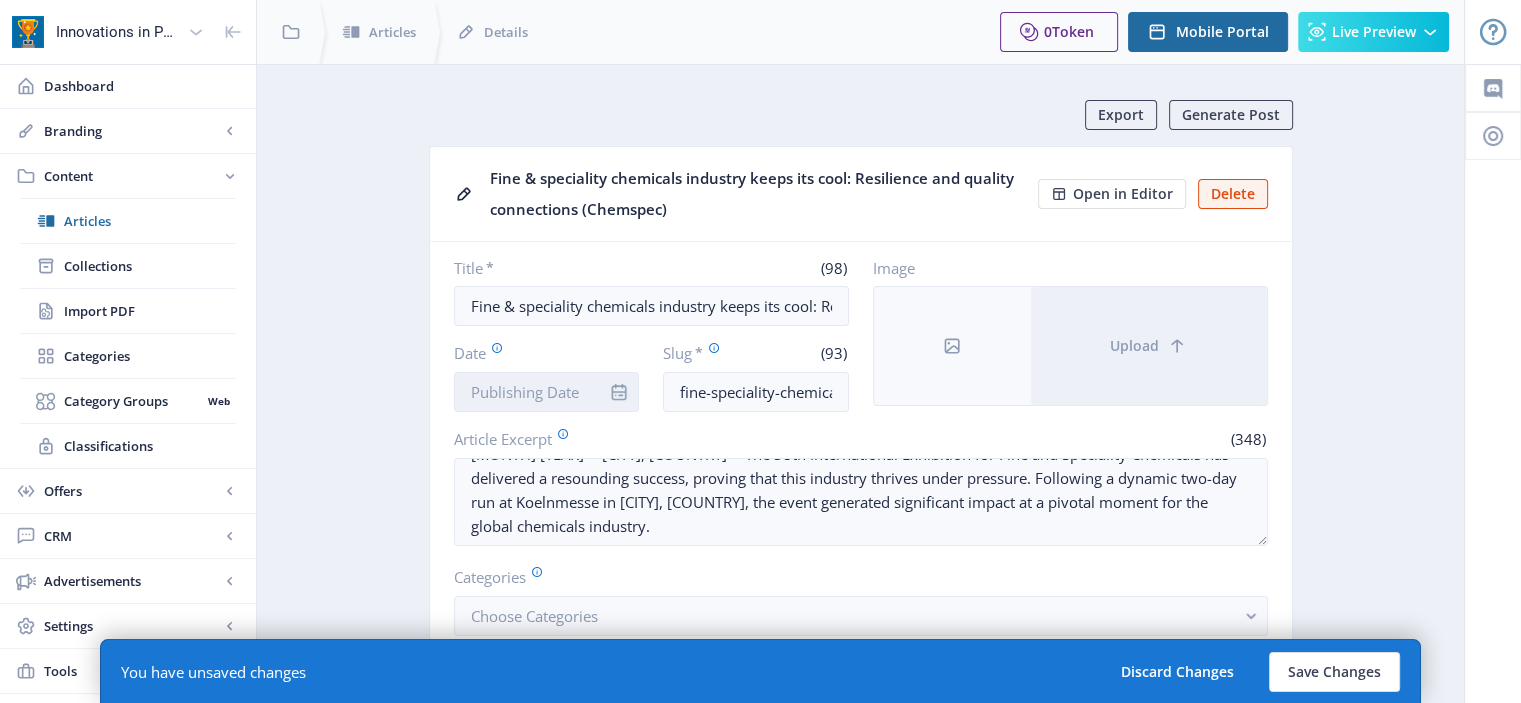 type on "Fine" 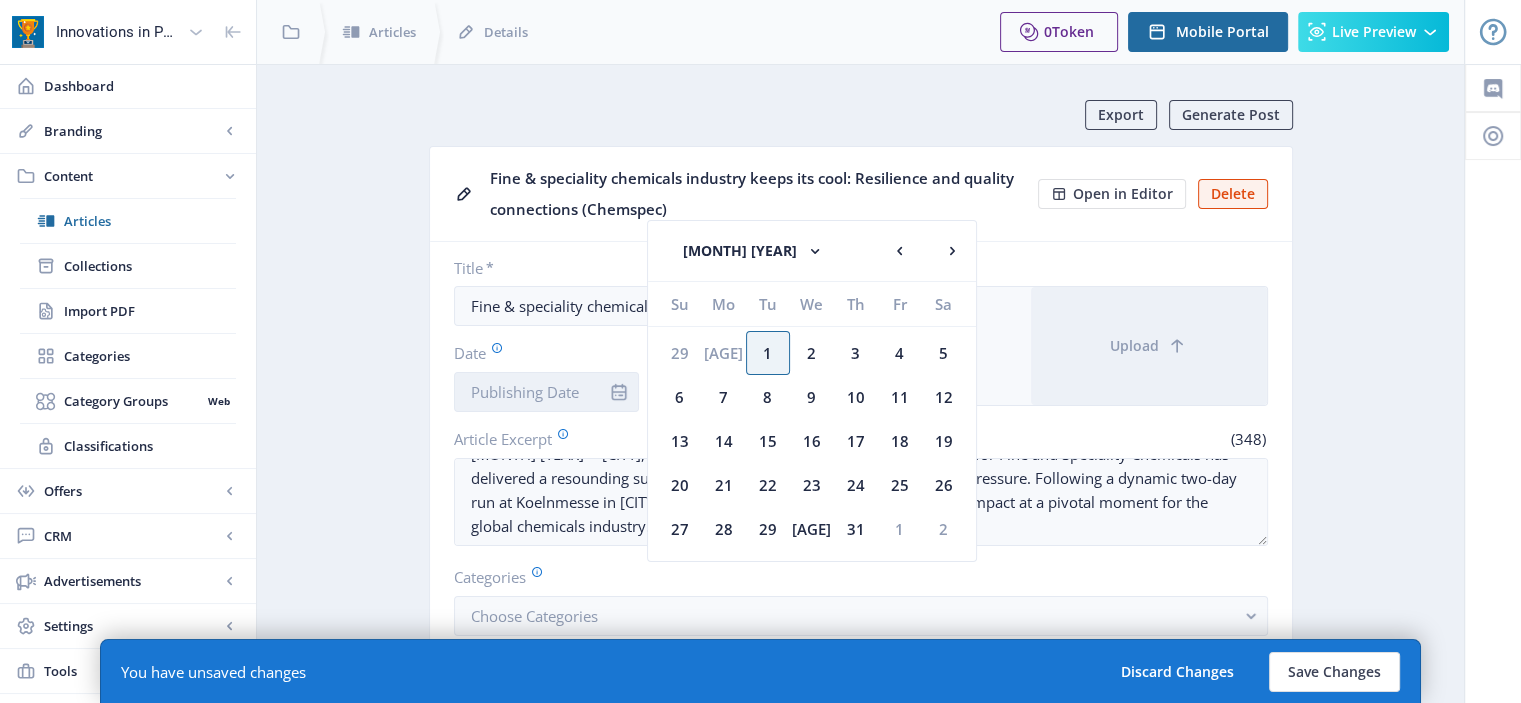 click on "Date" at bounding box center (547, 392) 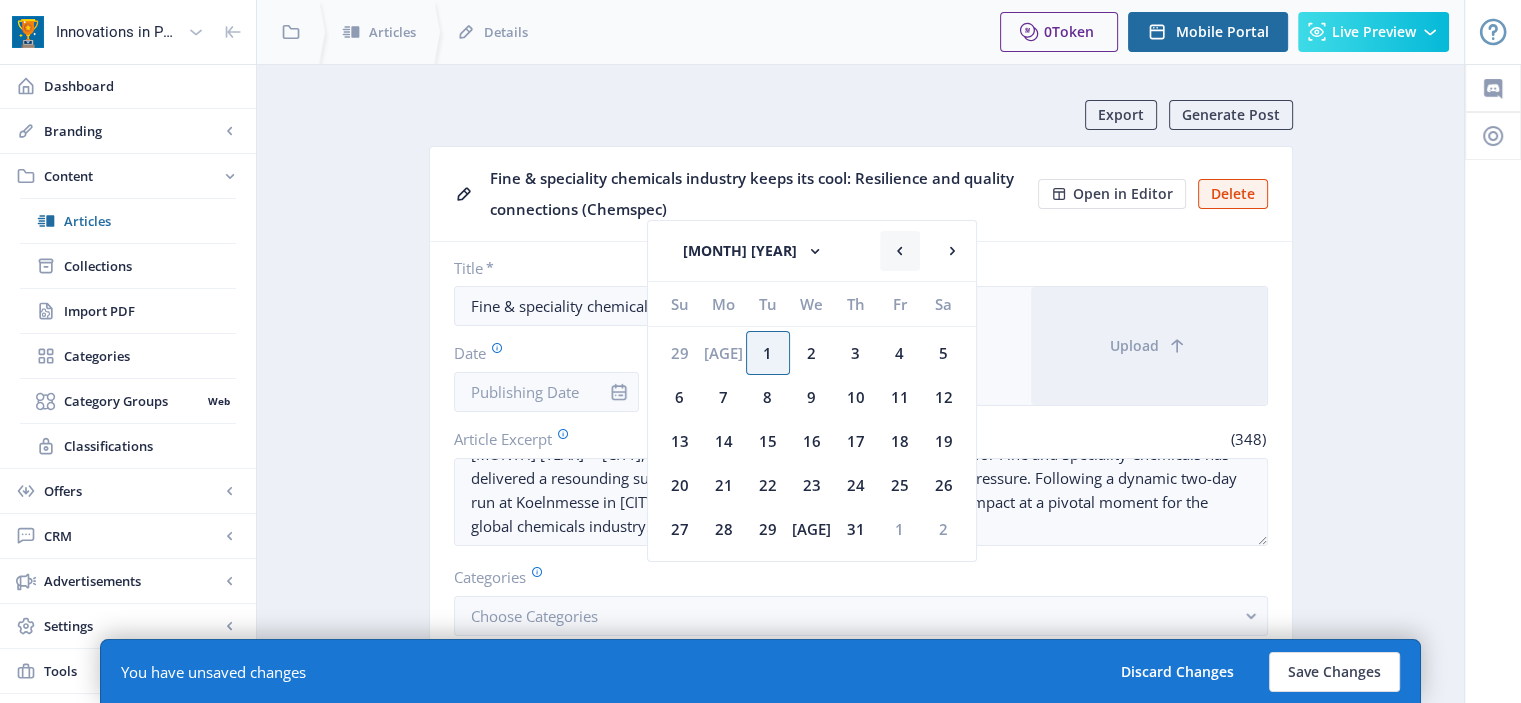 click at bounding box center [900, 251] 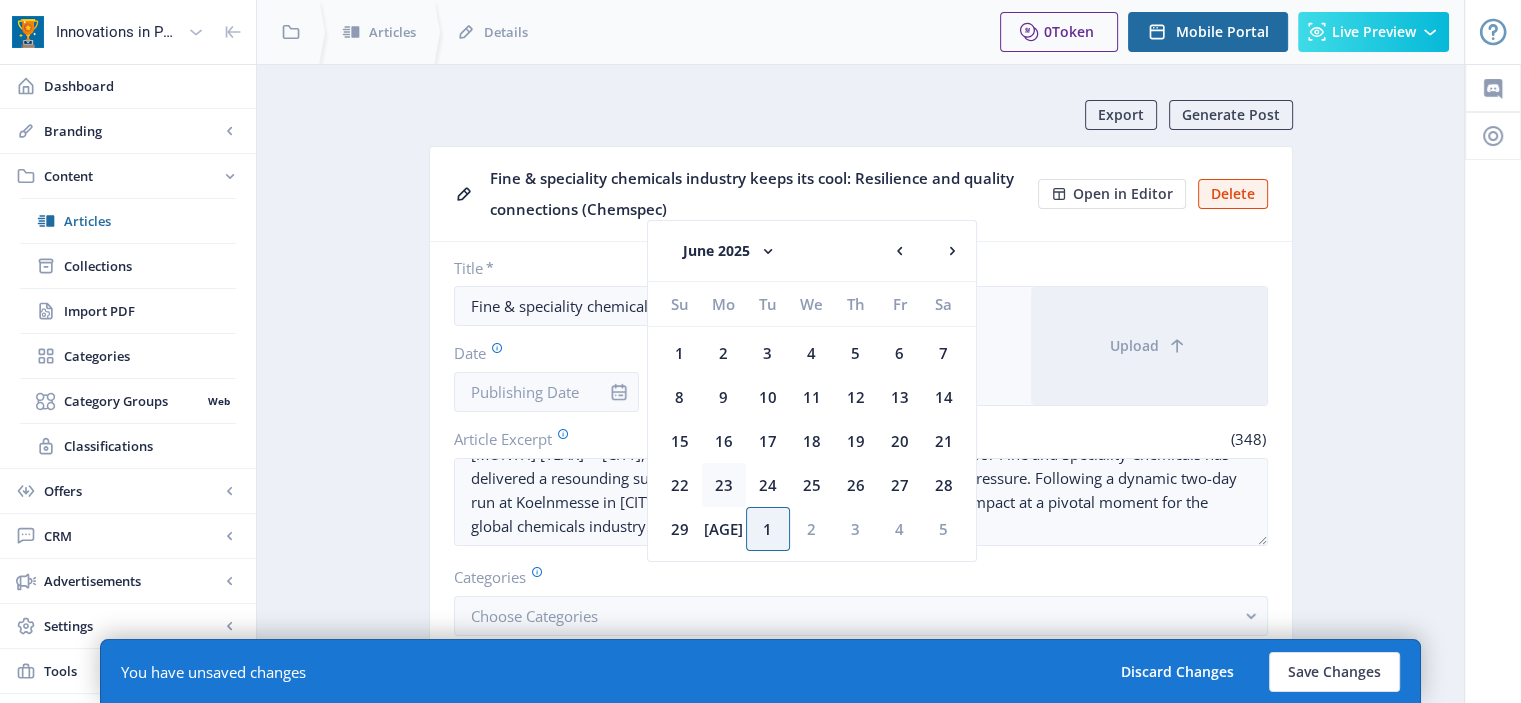 click on "23" at bounding box center [680, 353] 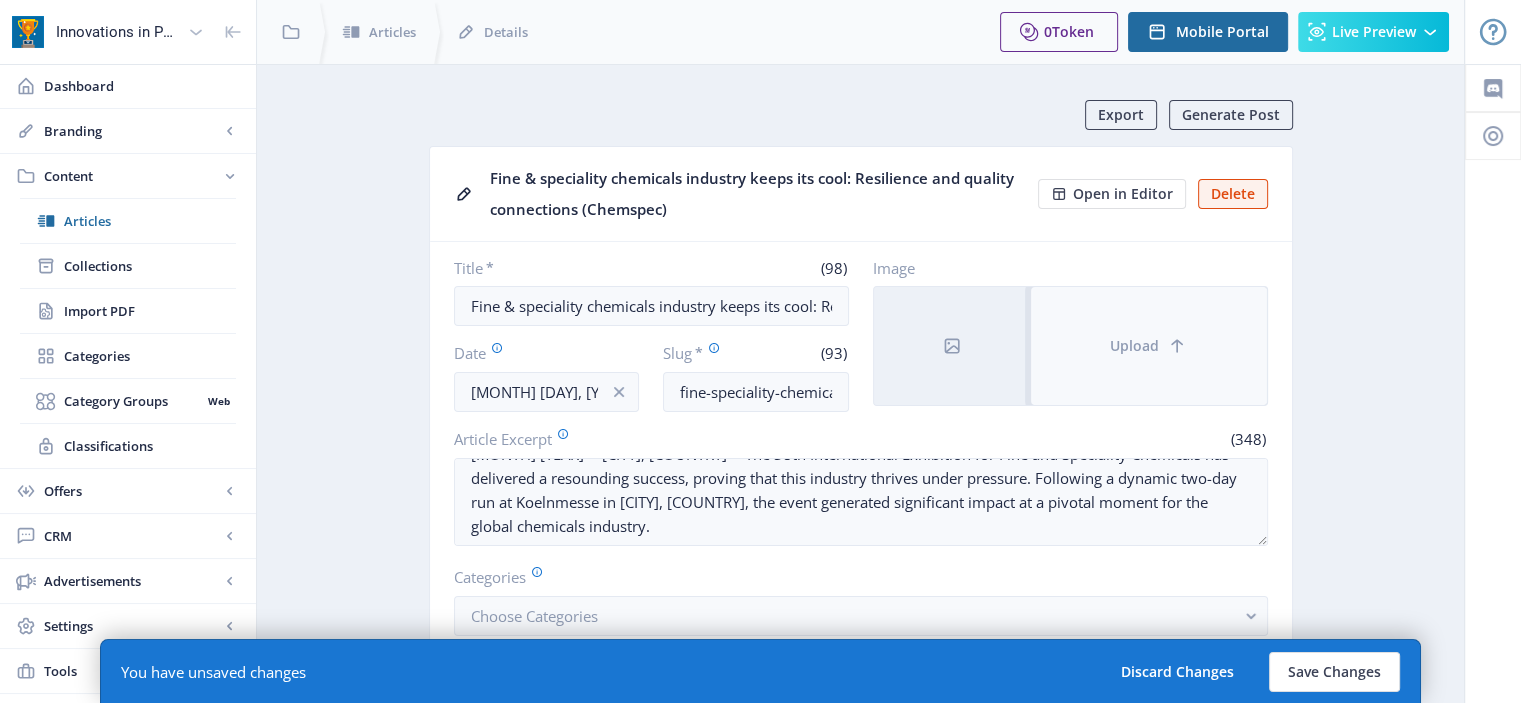 click on "Upload" at bounding box center [1149, 346] 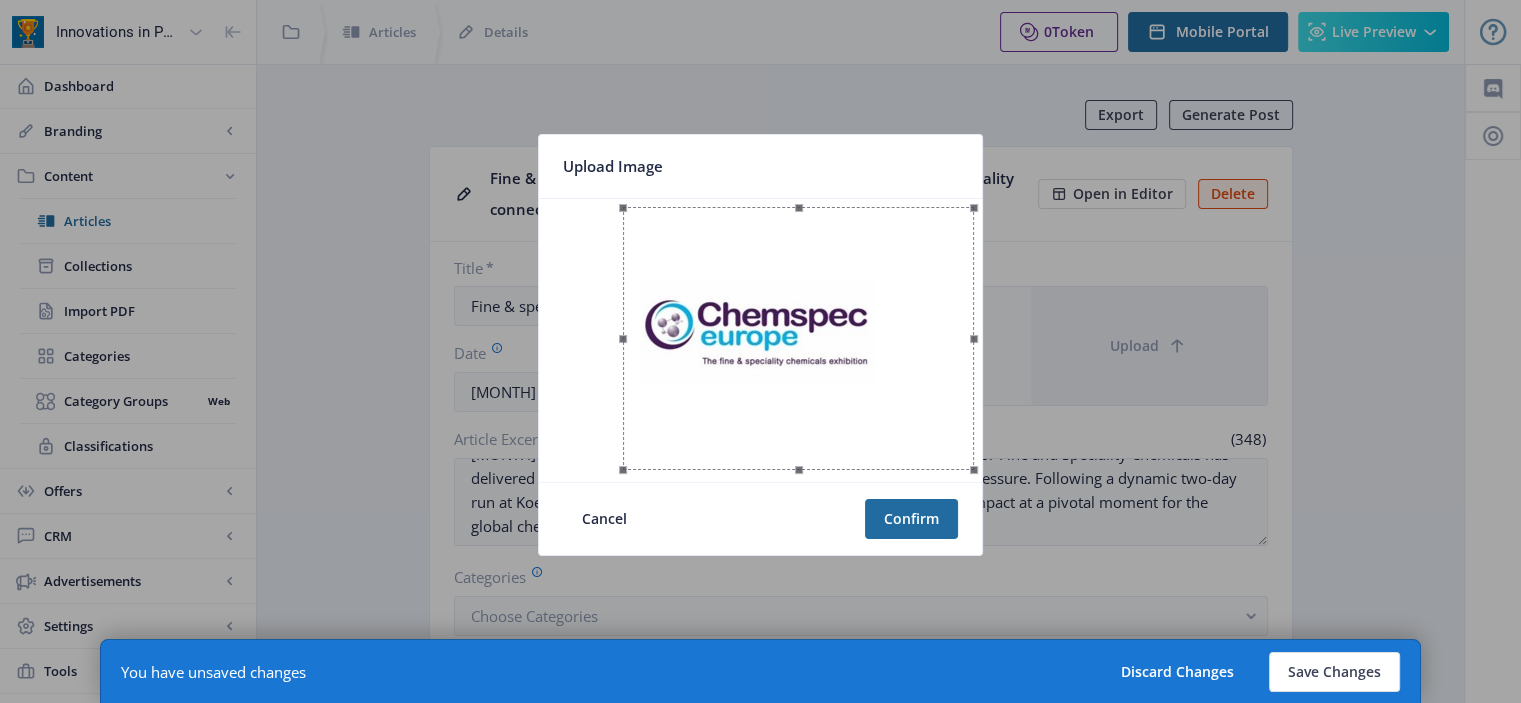drag, startPoint x: 699, startPoint y: 333, endPoint x: 823, endPoint y: 350, distance: 125.1599 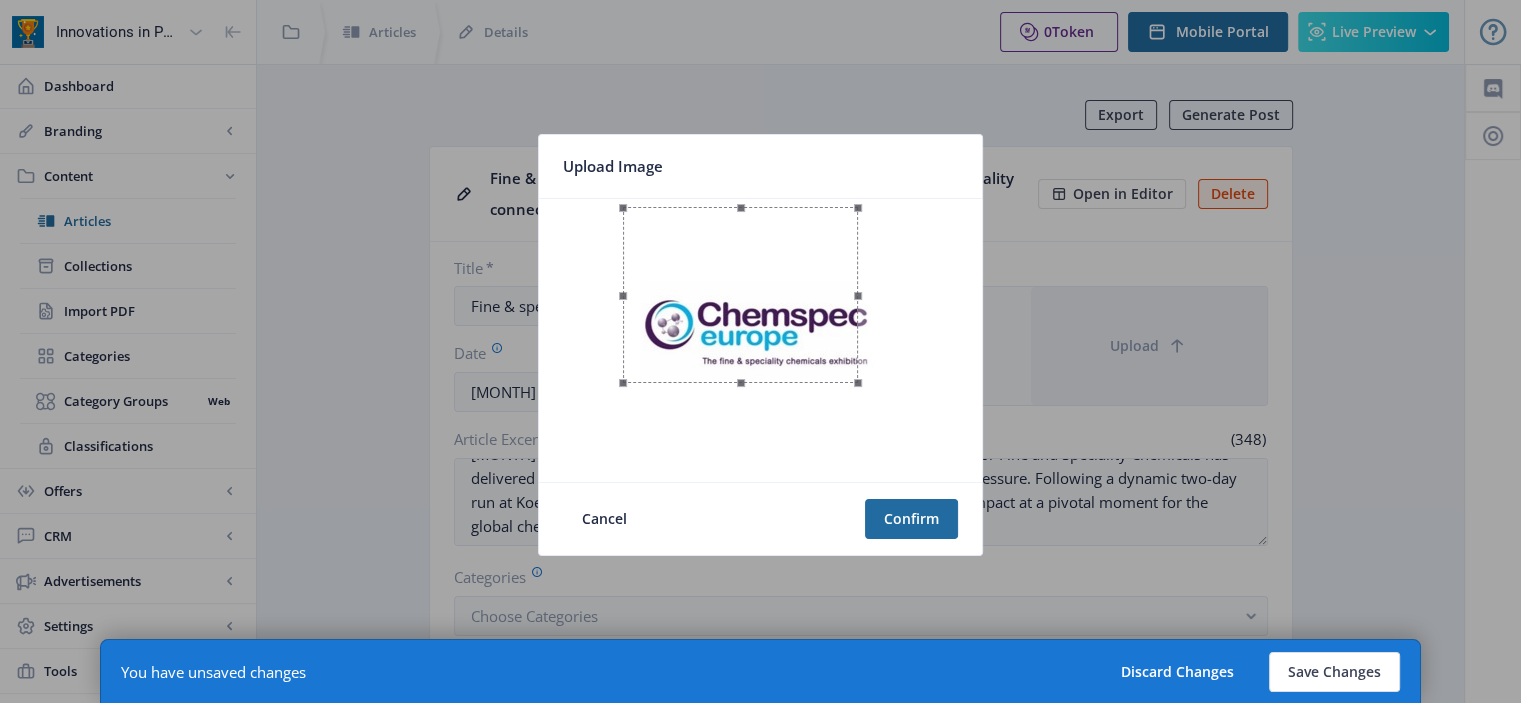 drag, startPoint x: 973, startPoint y: 472, endPoint x: 857, endPoint y: 423, distance: 125.92458 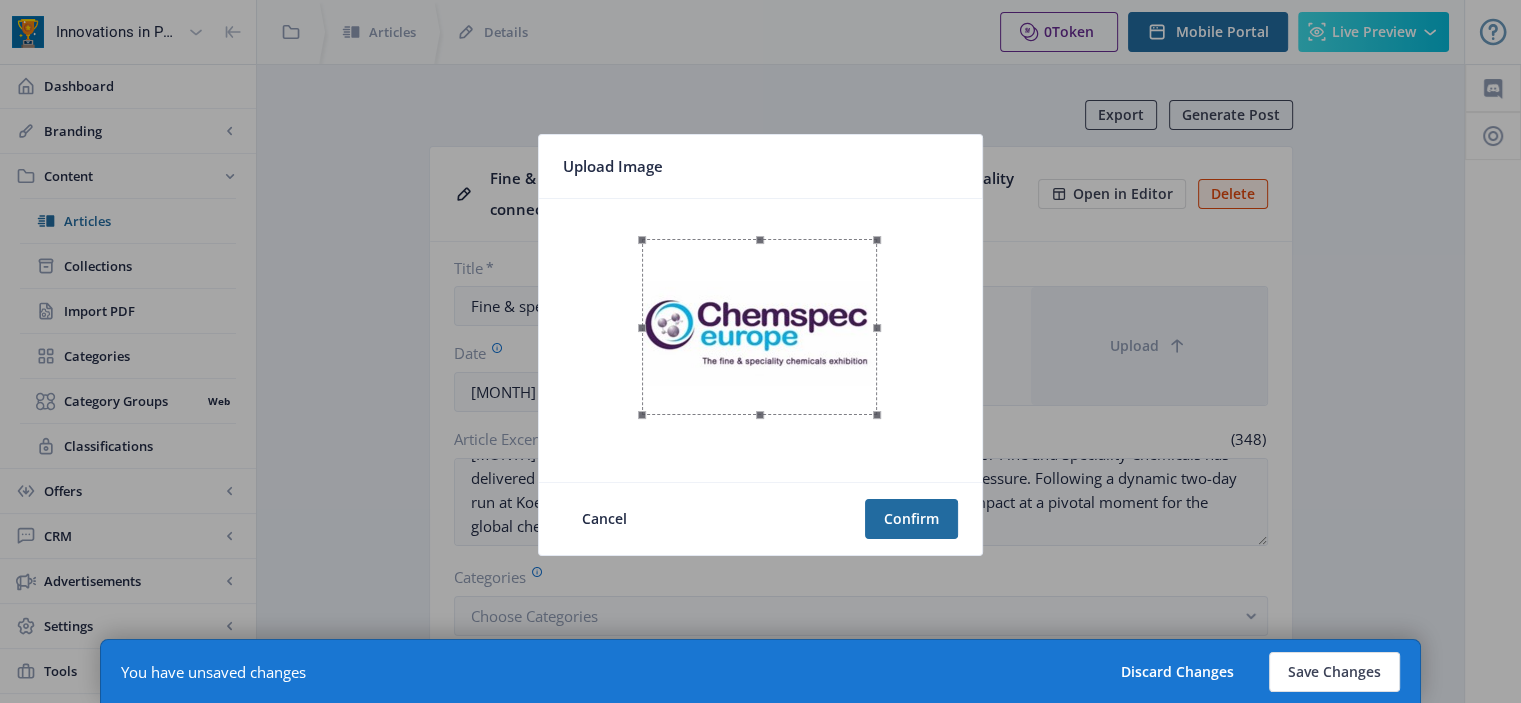 drag, startPoint x: 776, startPoint y: 355, endPoint x: 795, endPoint y: 387, distance: 37.215588 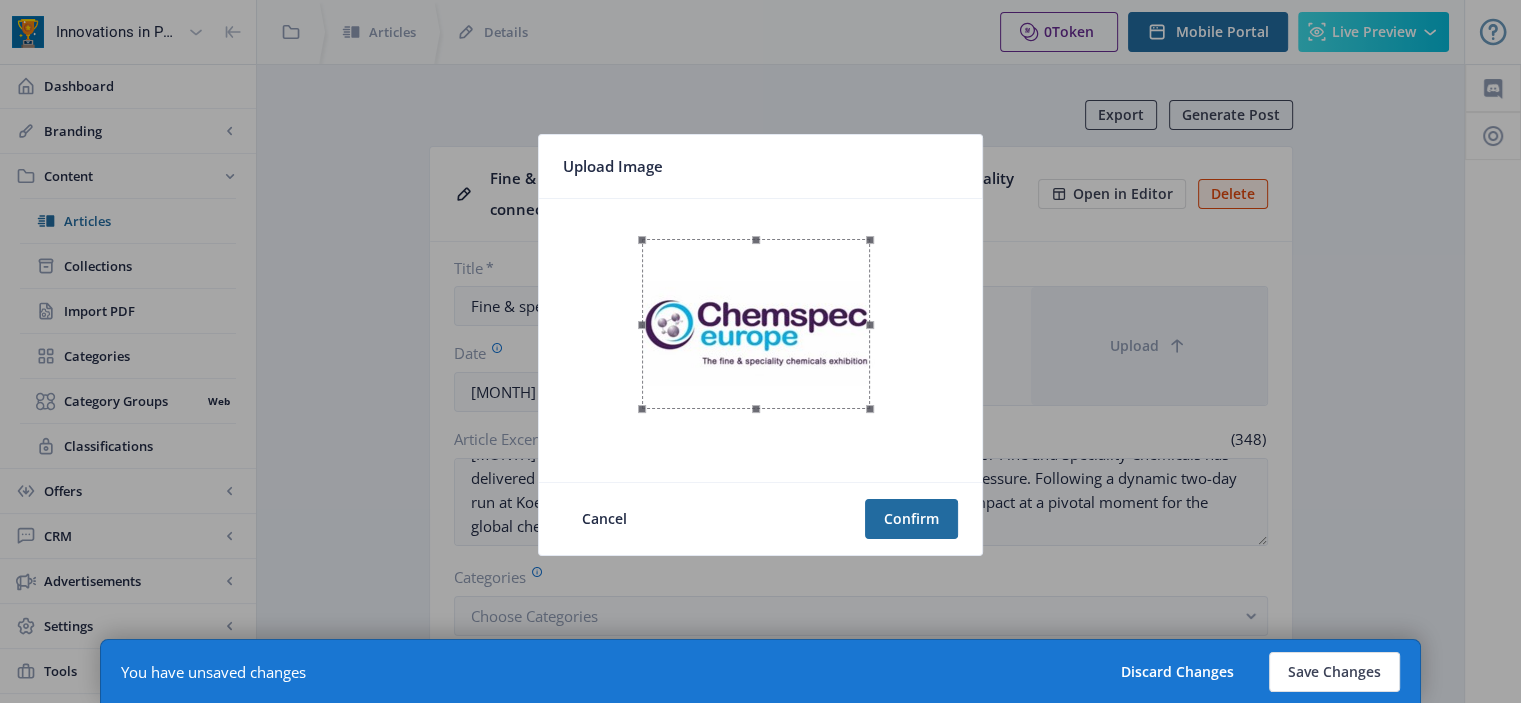 drag, startPoint x: 872, startPoint y: 416, endPoint x: 865, endPoint y: 404, distance: 13.892444 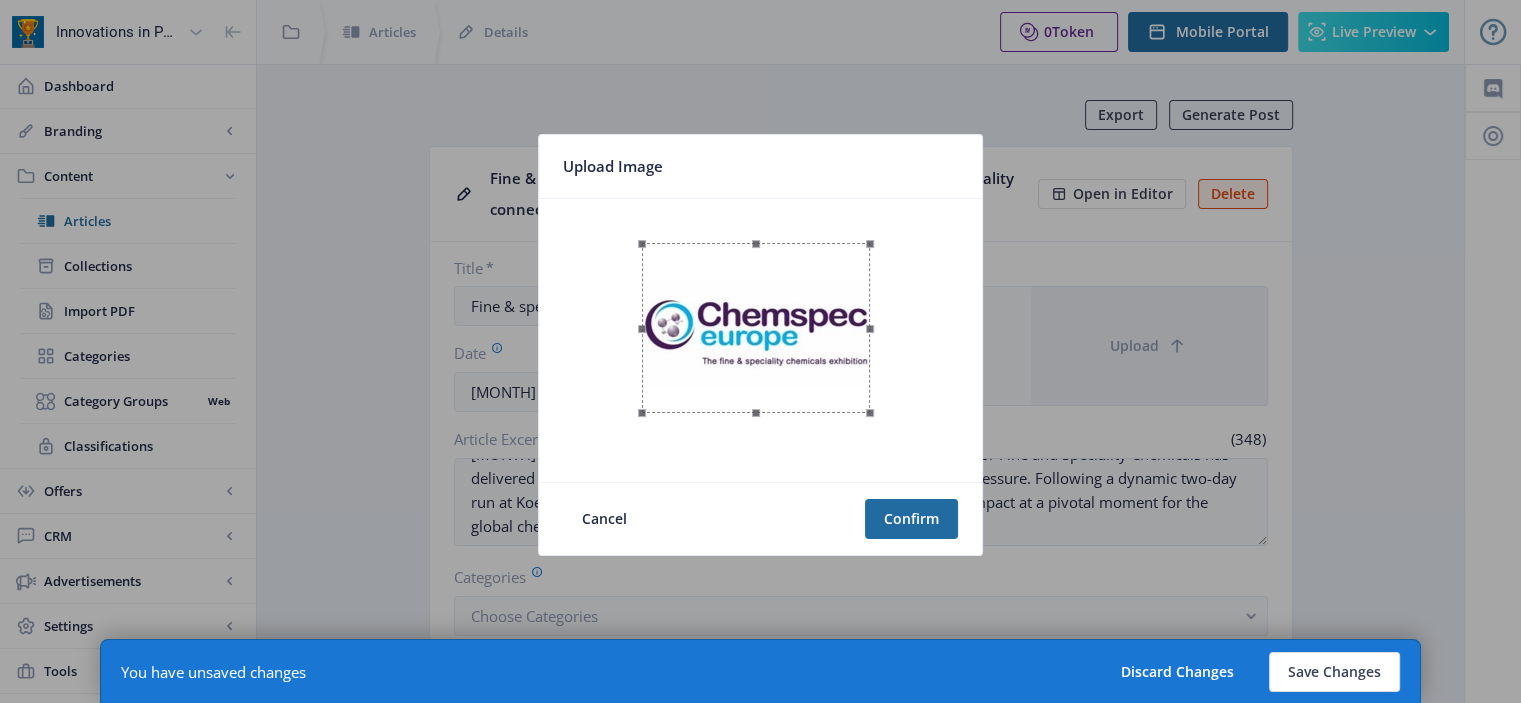 click at bounding box center [756, 328] 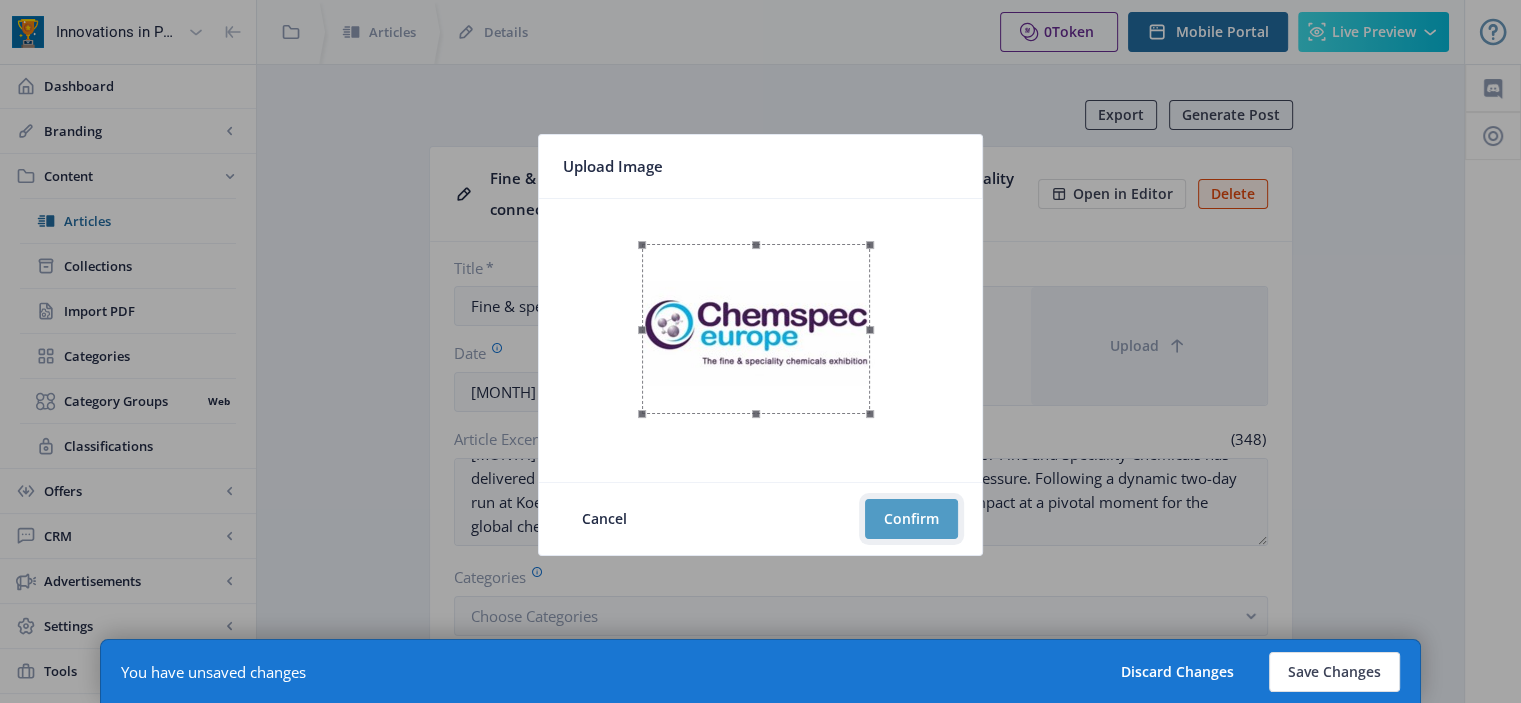 click on "Confirm" at bounding box center (911, 519) 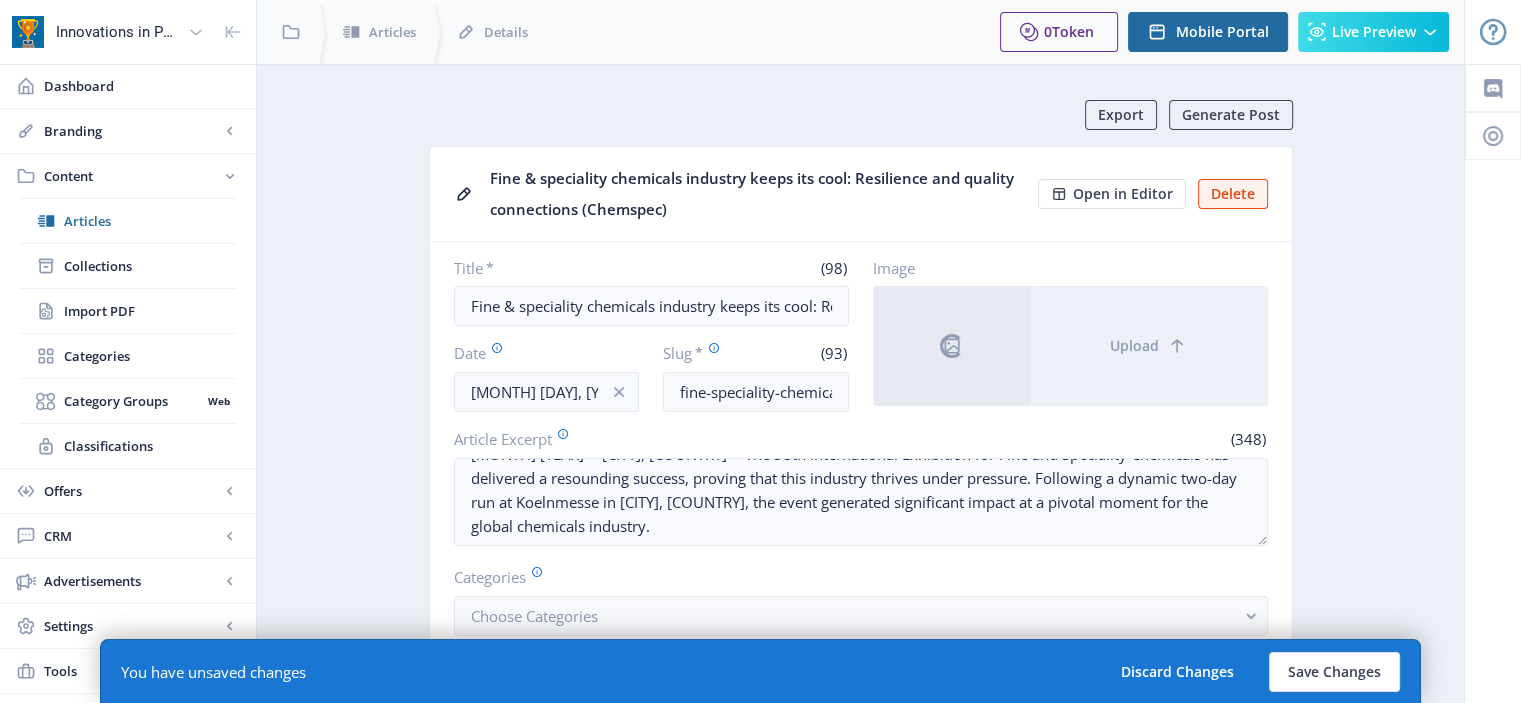 click on "Fine & speciality chemicals industry keeps its cool: Resilience and quality connections (Chemspec)" at bounding box center [758, 194] 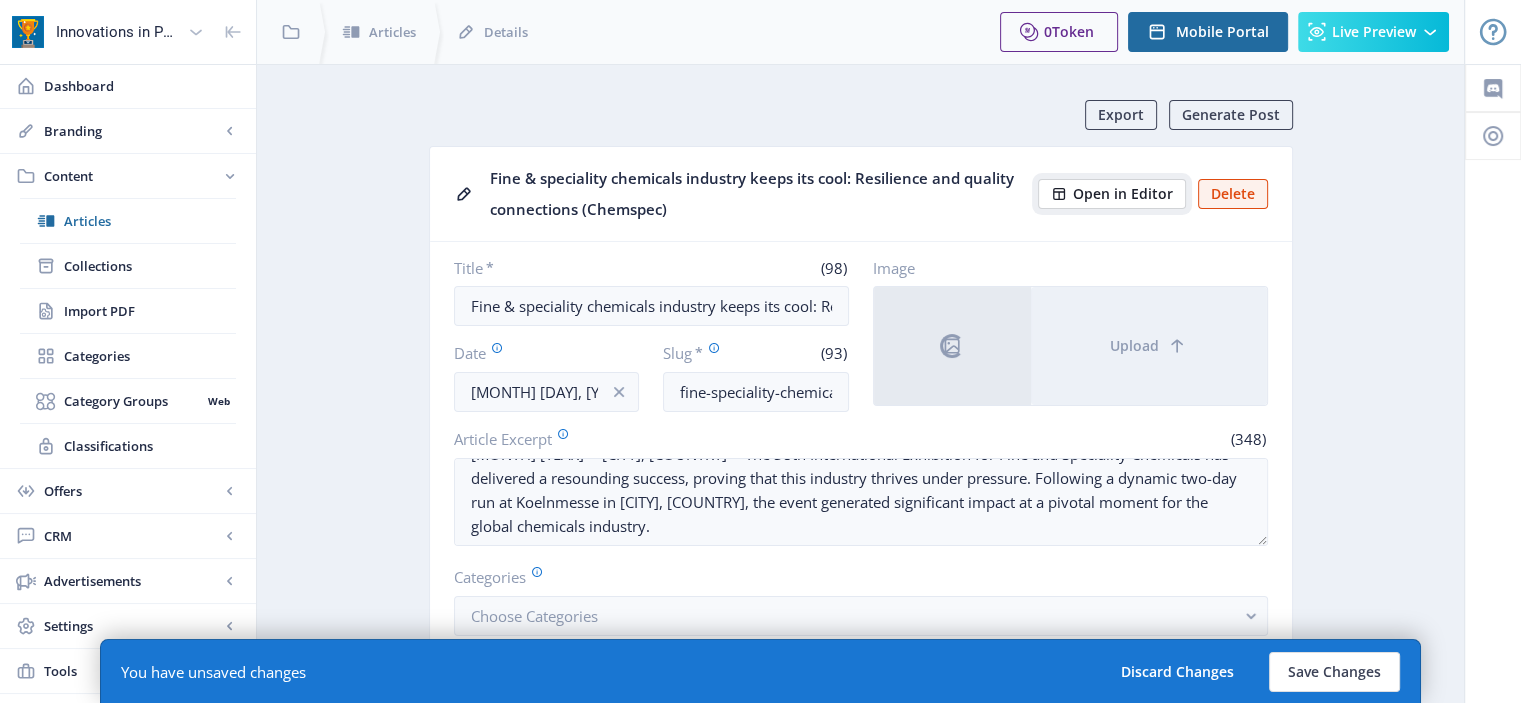 click on "Open in Editor" at bounding box center (1112, 194) 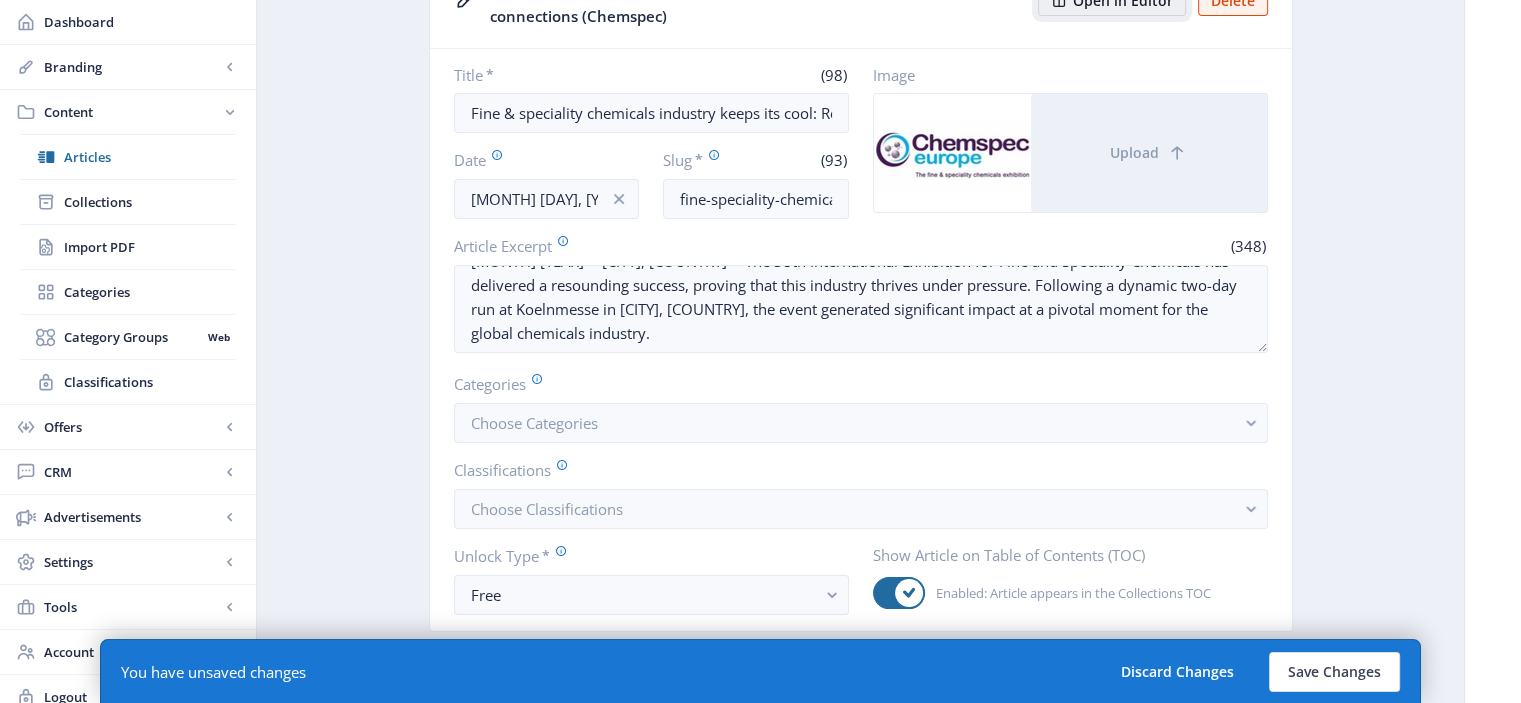 scroll, scrollTop: 196, scrollLeft: 0, axis: vertical 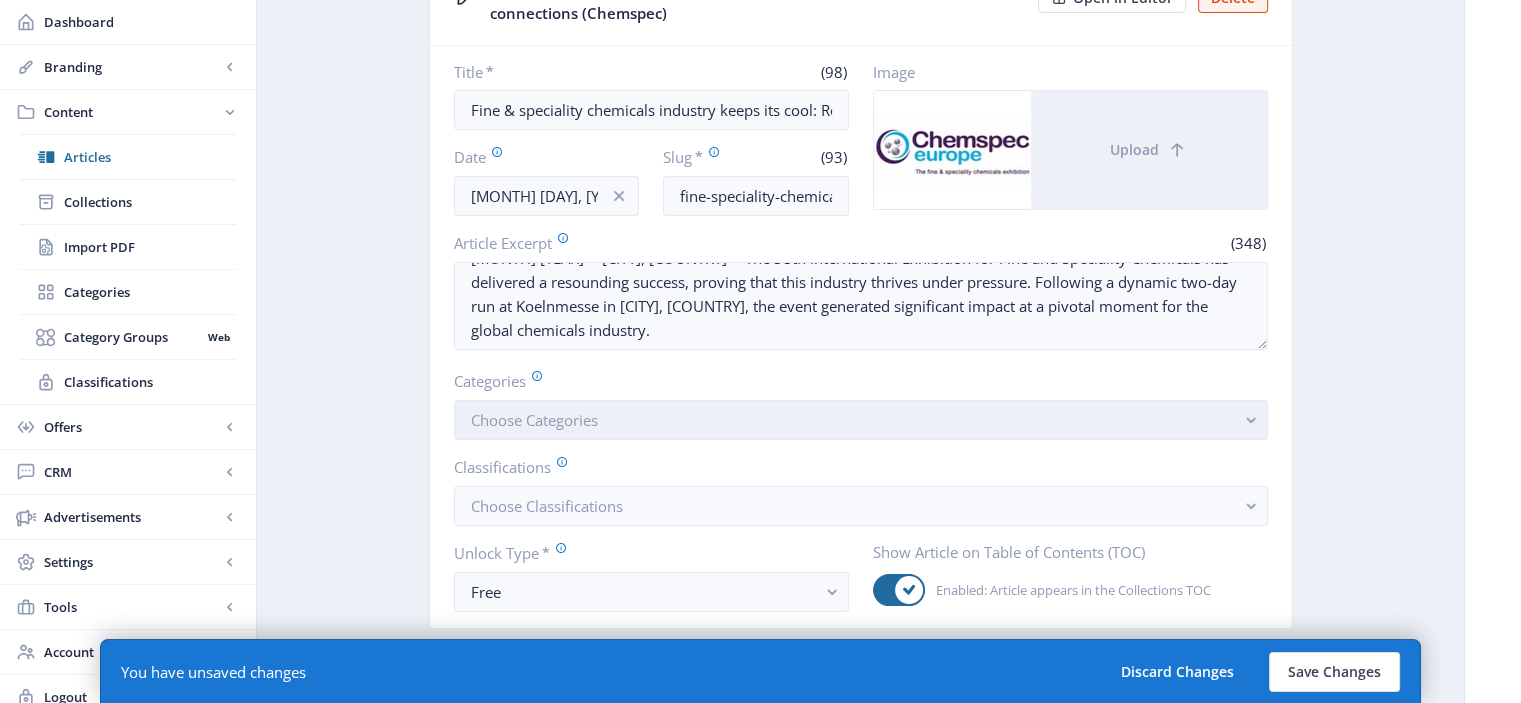 click on "Choose Categories" at bounding box center (861, 420) 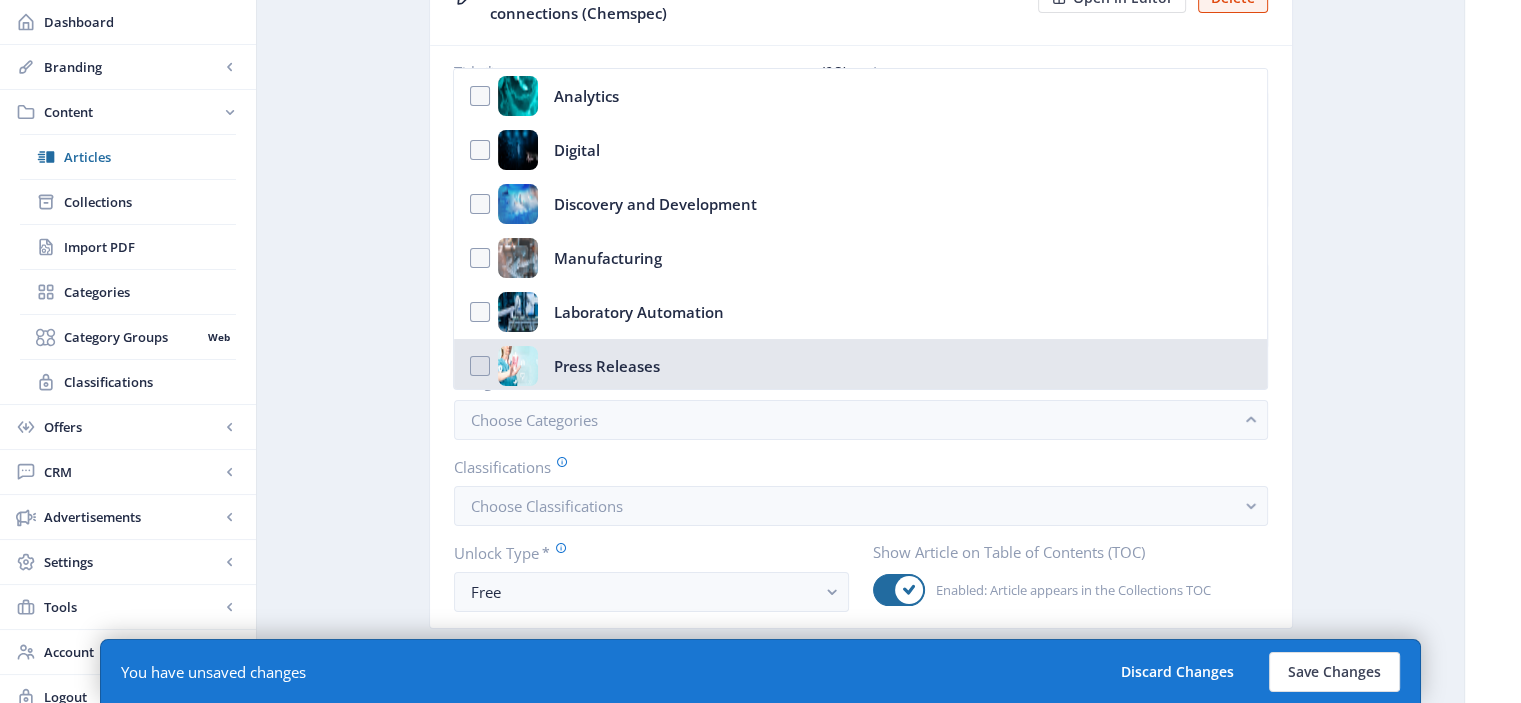 click on "Press Releases" at bounding box center [607, 366] 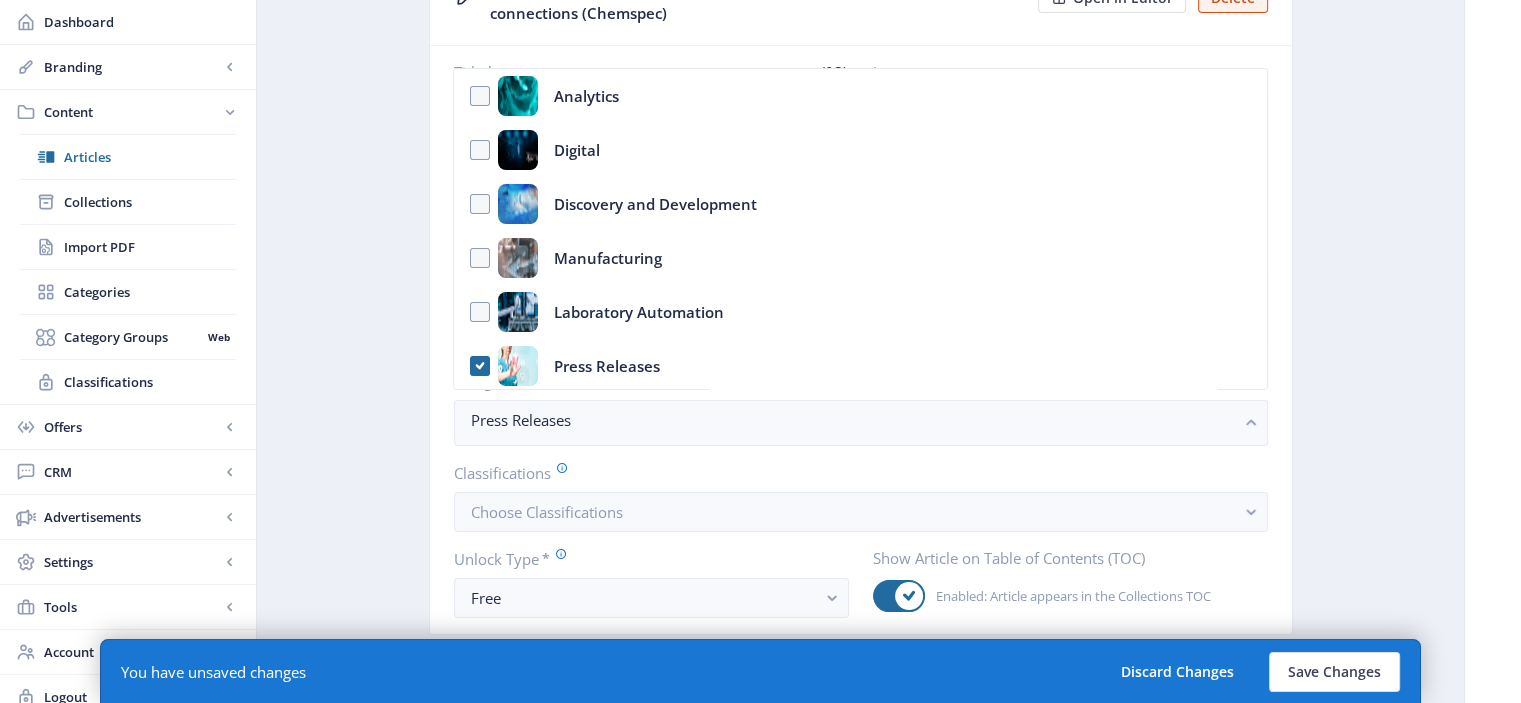 click on "Export Generate Post  Fine & speciality chemicals industry keeps its cool: Resilience and quality connections (Chemspec)  Open in Editor  Delete   Title   *   (98)  Fine & speciality chemicals industry keeps its cool: Resilience and quality connections (Chemspec)  Date  Jun 23, [YEAR]  Slug   *   (93)  fine-speciality-chemicals-industry-keeps-its-cool-resilience-and-quality-connections-chemspec  Image  Upload  Article Excerpt   (348)  June [YEAR] -- [CITY], [STATE] -- The 38th International Exhibition for Fine and Speciality Chemicals has delivered a resounding success, proving that this industry thrives under pressure. Following a dynamic two-day run at Koelnmesse in [CITY], [STATE], the event generated significant impact at a pivotal moment for the global chemicals industry.  Categories  Press Releases  Classifications  Choose Classifications  Unlock Type   *  Free  Show Article on Table of Contents (TOC)   Enabled: Article appears in the Collections TOC  Text-to-Speech Generate Settings AI Getting Started AI" at bounding box center [860, 832] 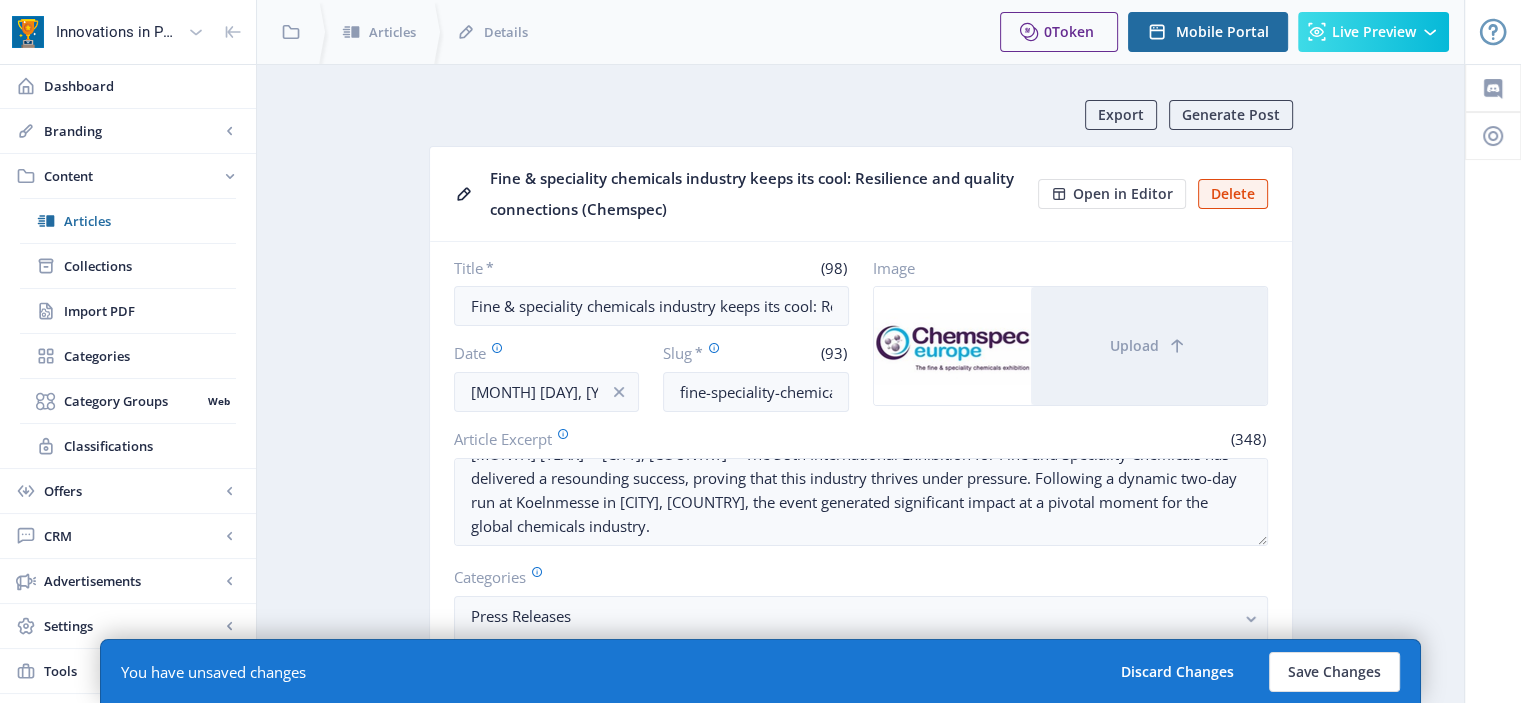 scroll, scrollTop: 196, scrollLeft: 0, axis: vertical 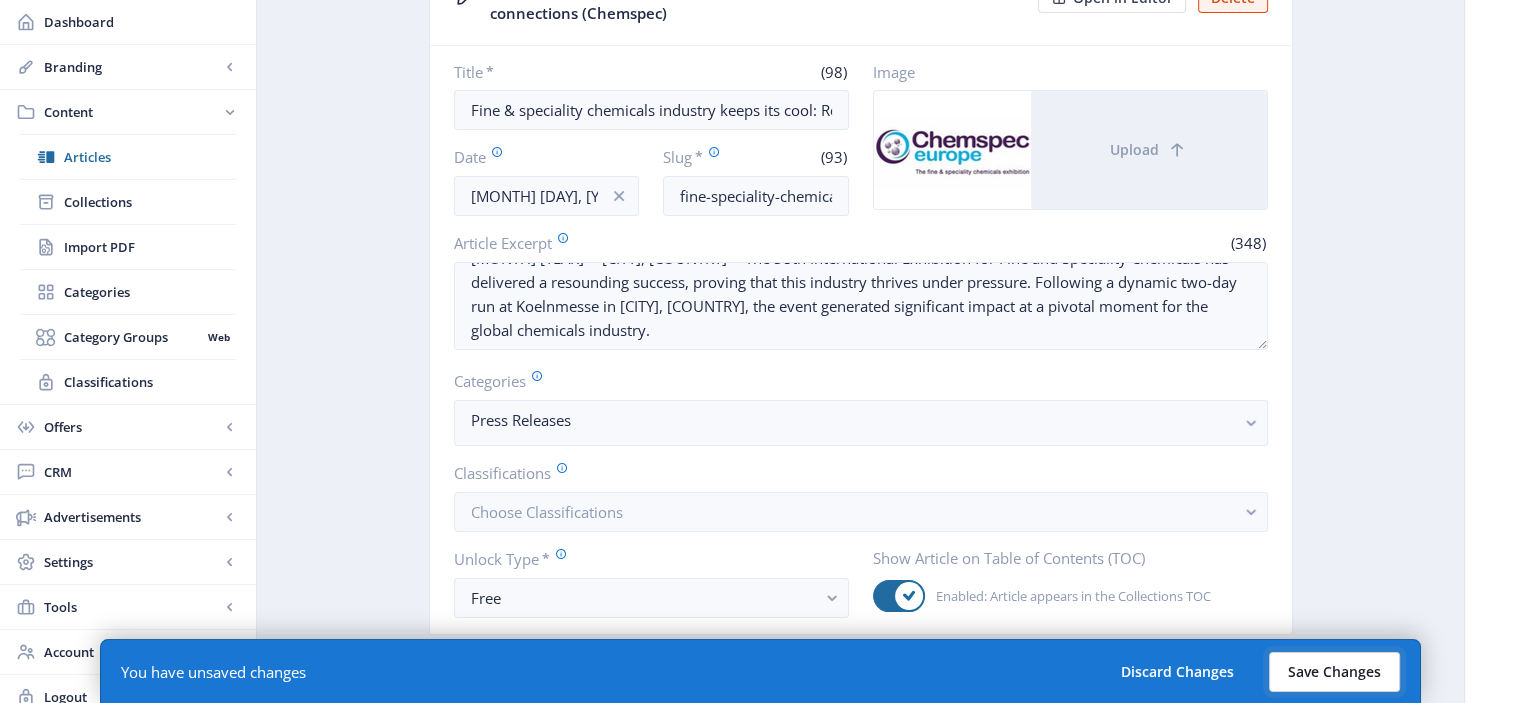 click on "Save Changes" at bounding box center [1334, 672] 